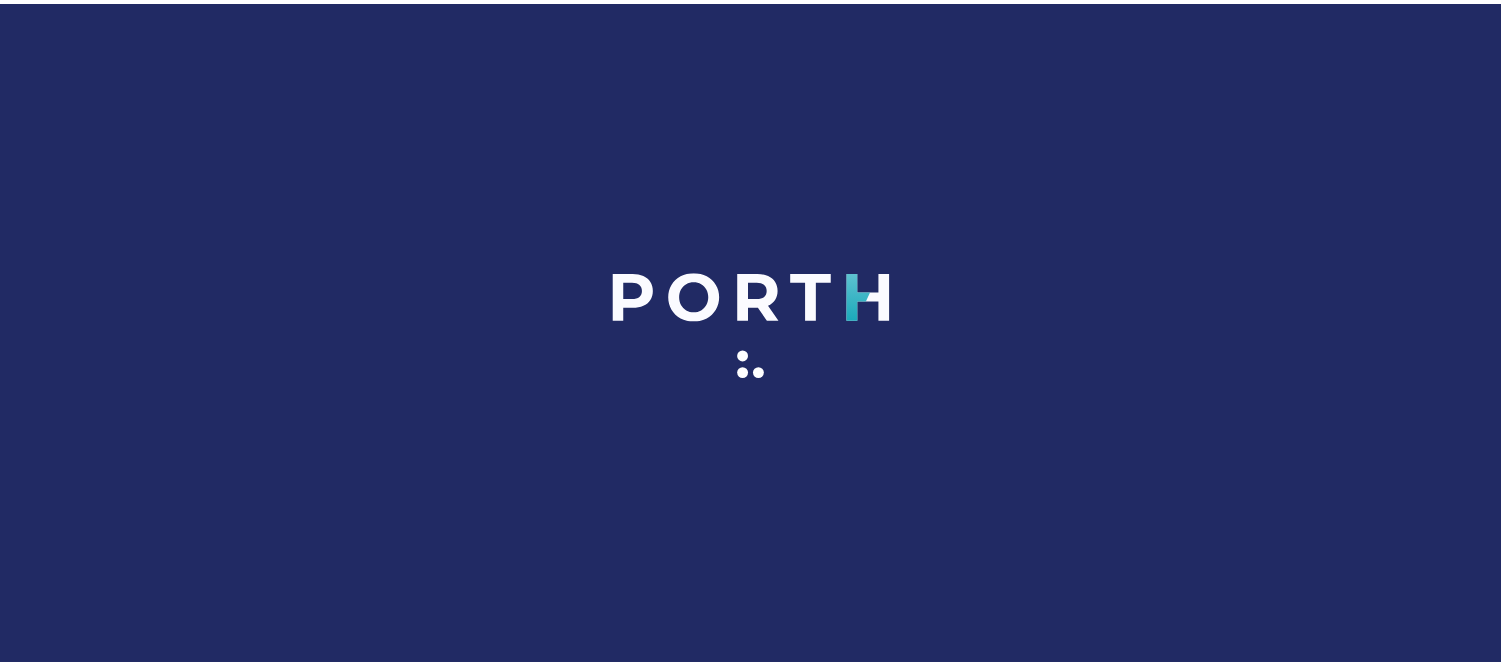 scroll, scrollTop: 0, scrollLeft: 0, axis: both 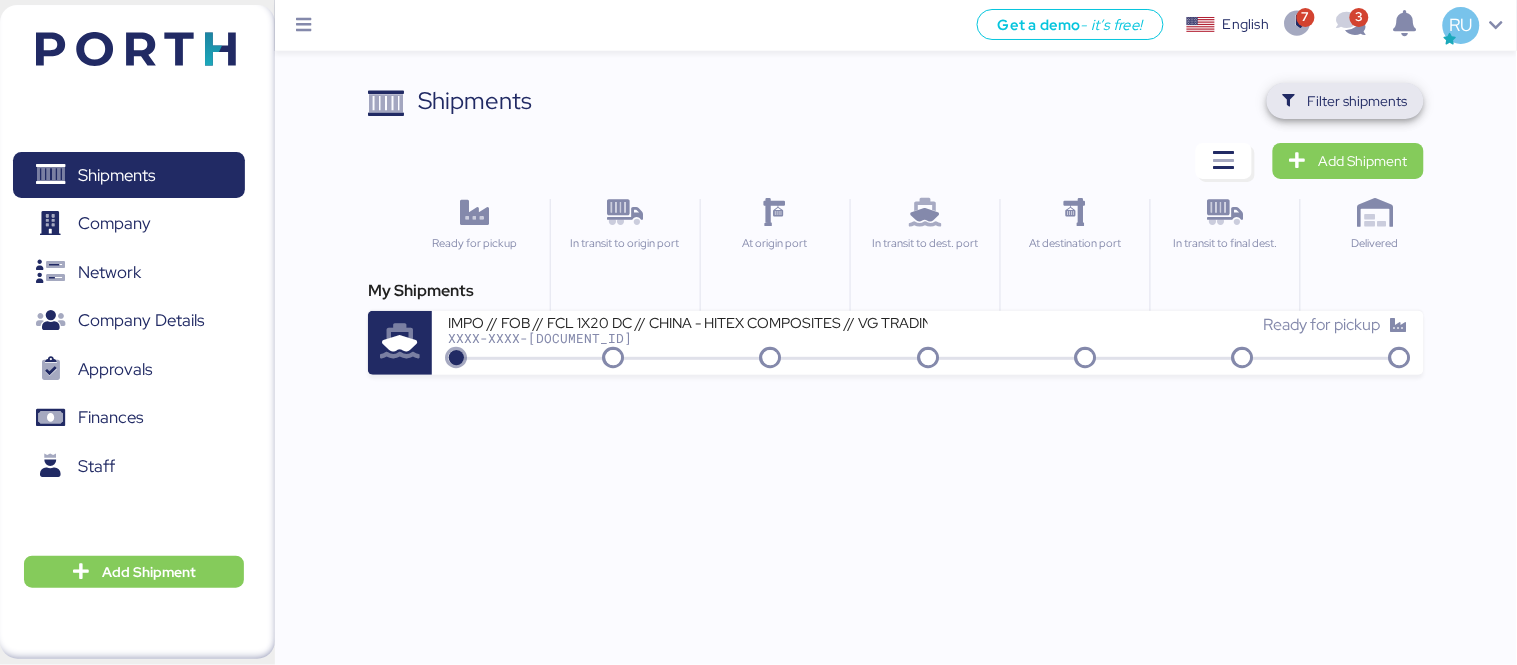 click on "Filter shipments" at bounding box center (1358, 101) 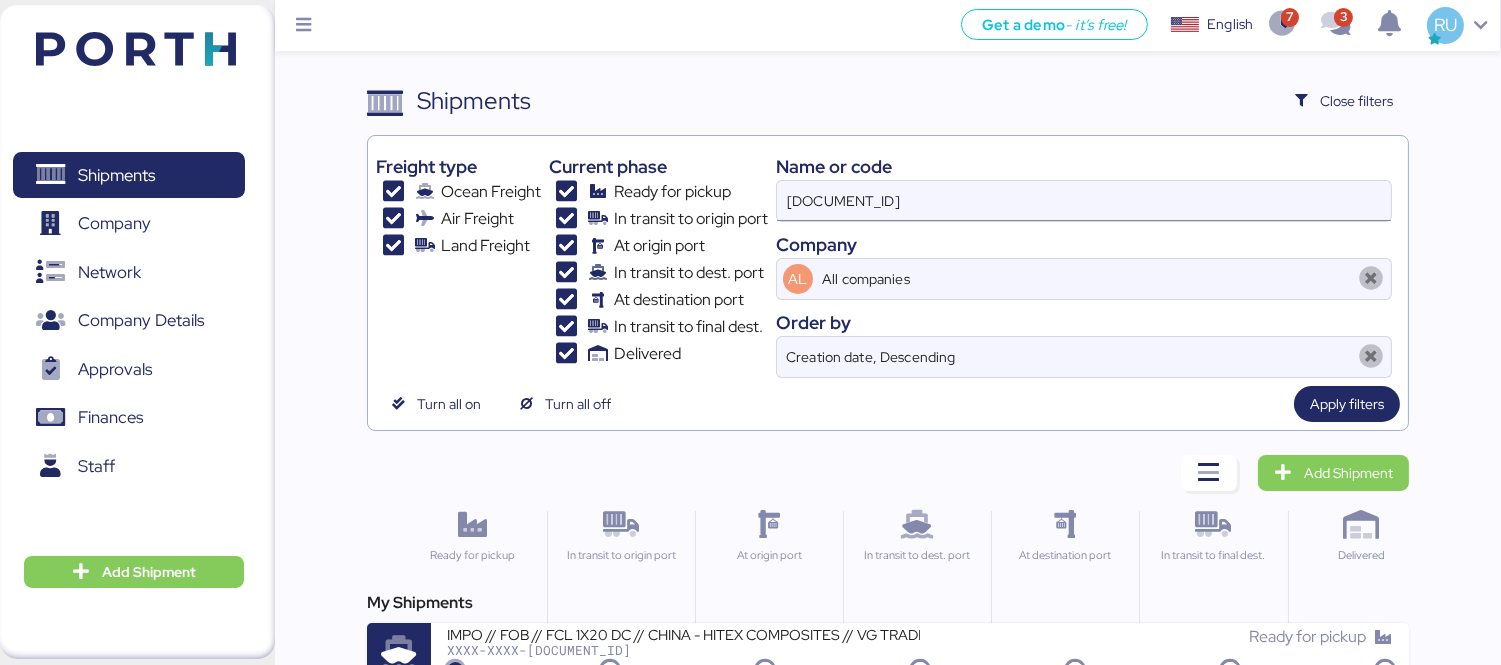 click on "[DOCUMENT_ID]" at bounding box center [1084, 201] 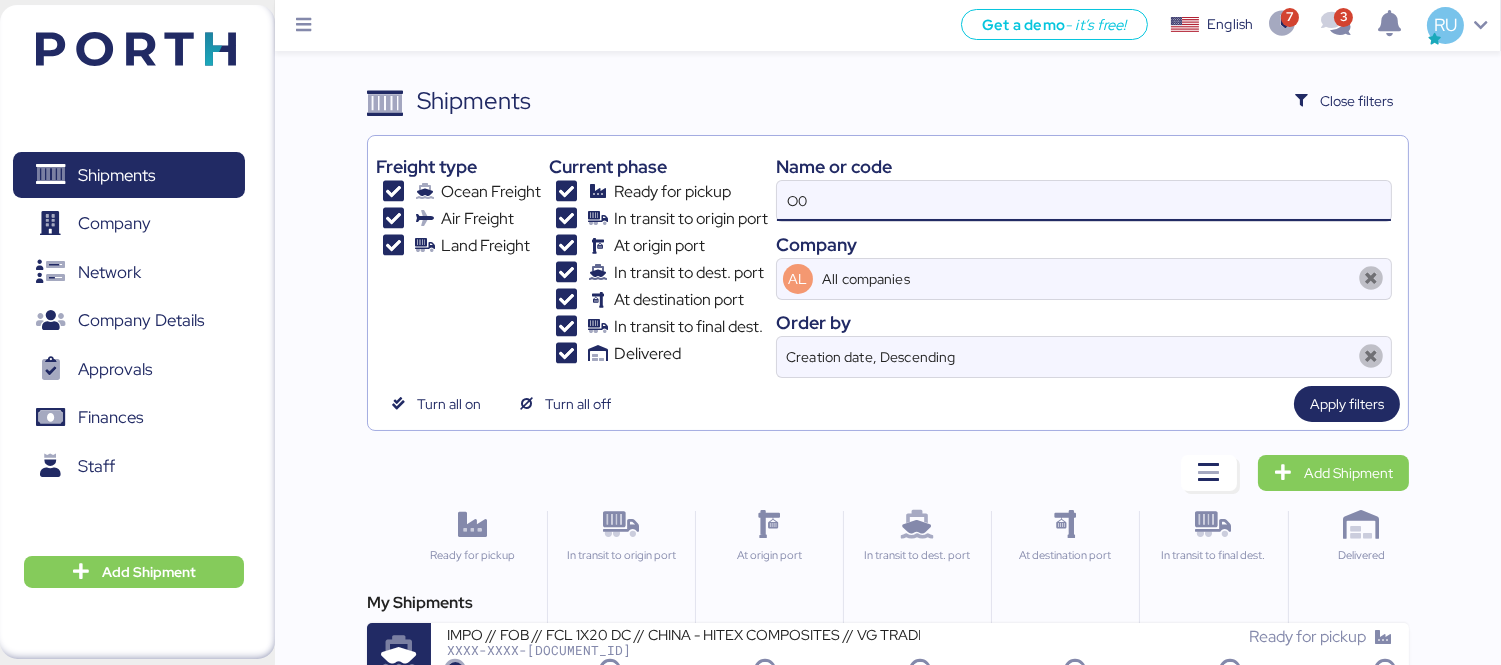type on "O" 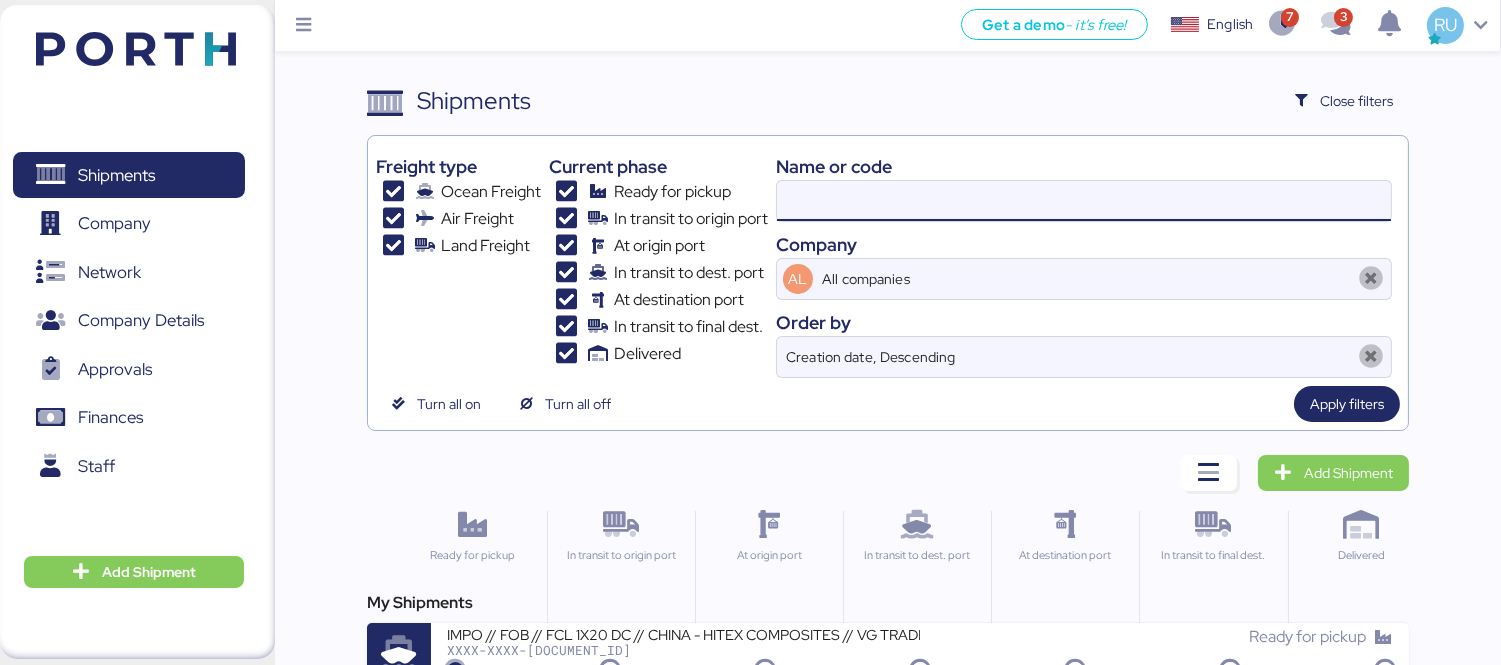 paste on "ZIMUSHH31799718" 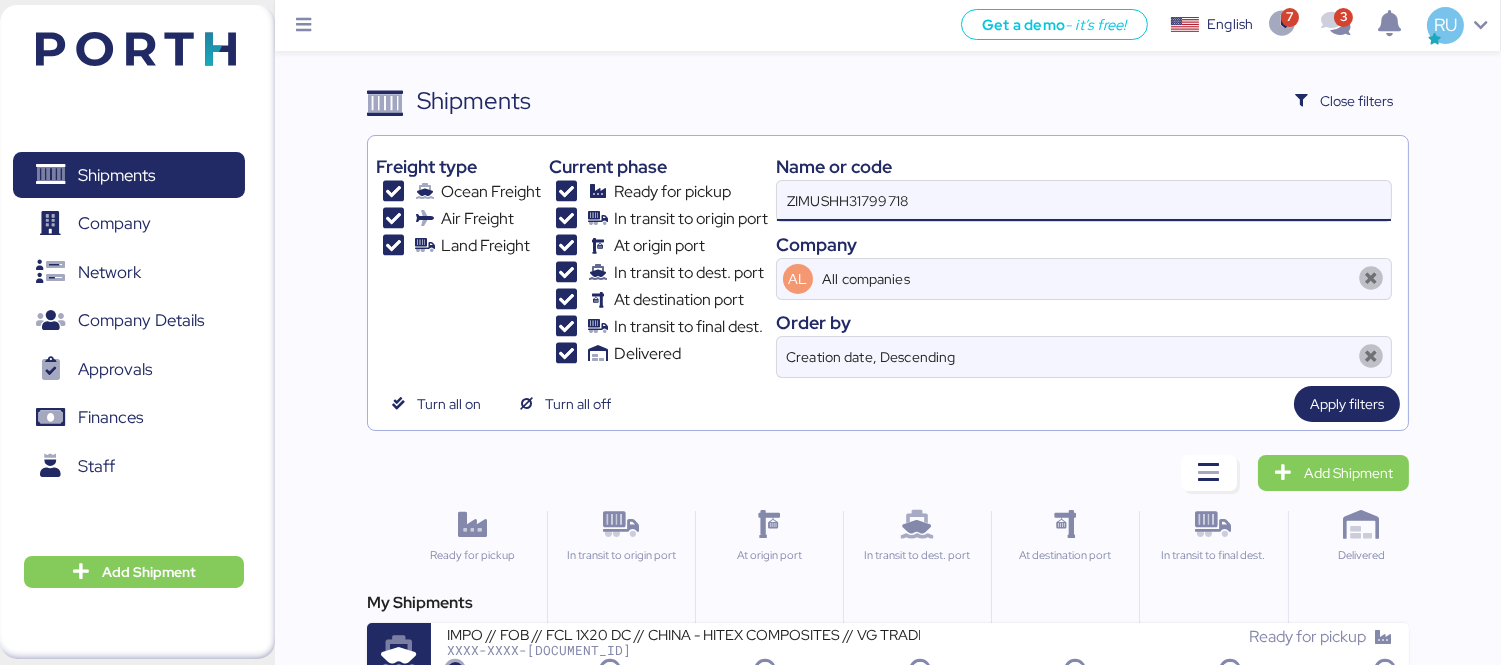 type on "ZIMUSHH31799718" 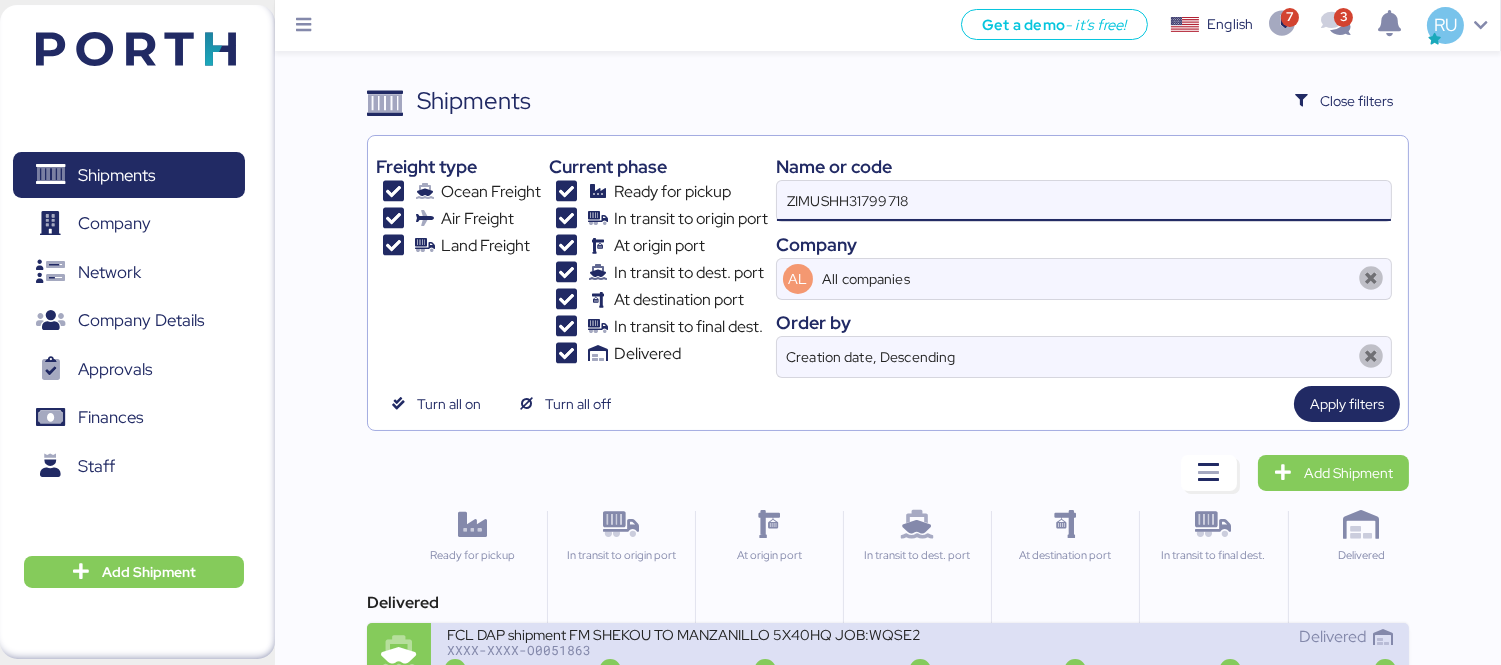click on "FCL DAP shipment FM SHEKOU TO MANZANILLO 5X40HQ JOB:WQSE2506X35" at bounding box center (683, 633) 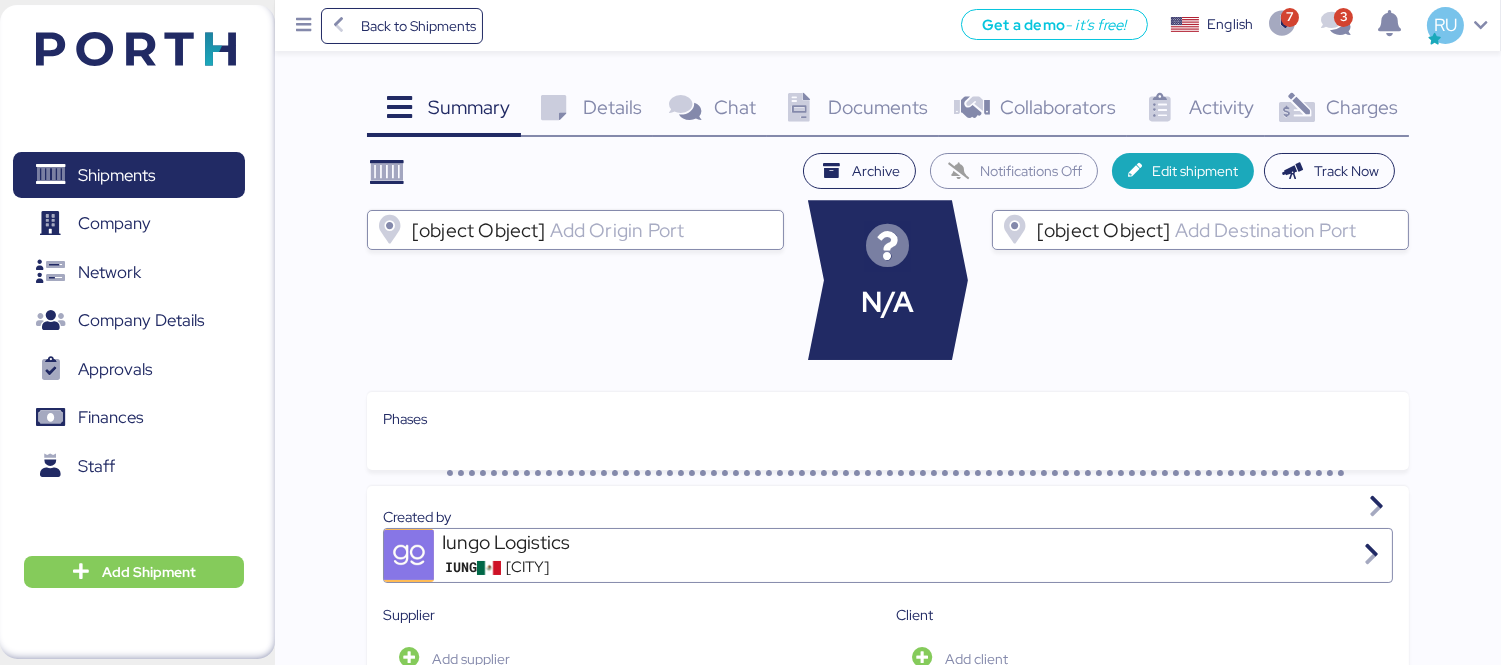 click on "Charges 0" at bounding box center (1337, 110) 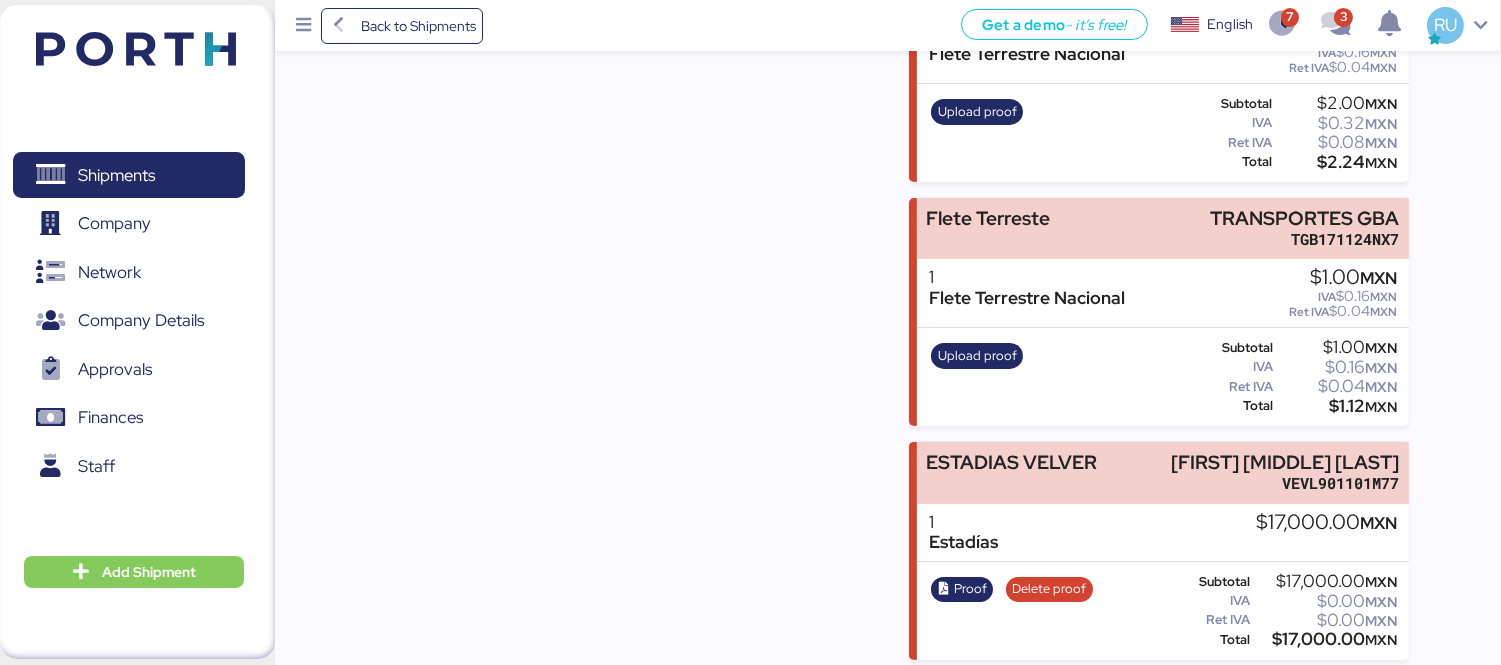 scroll, scrollTop: 1000, scrollLeft: 0, axis: vertical 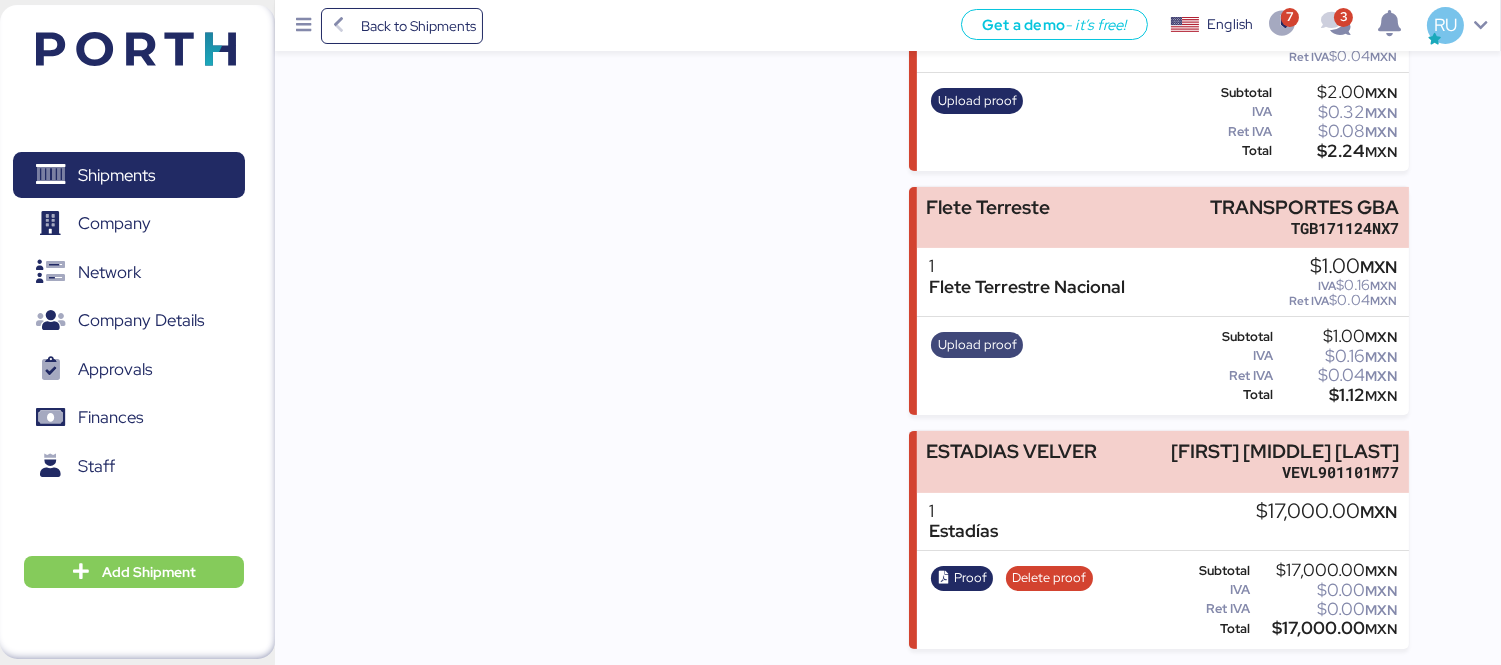 click on "Upload proof" at bounding box center [977, 345] 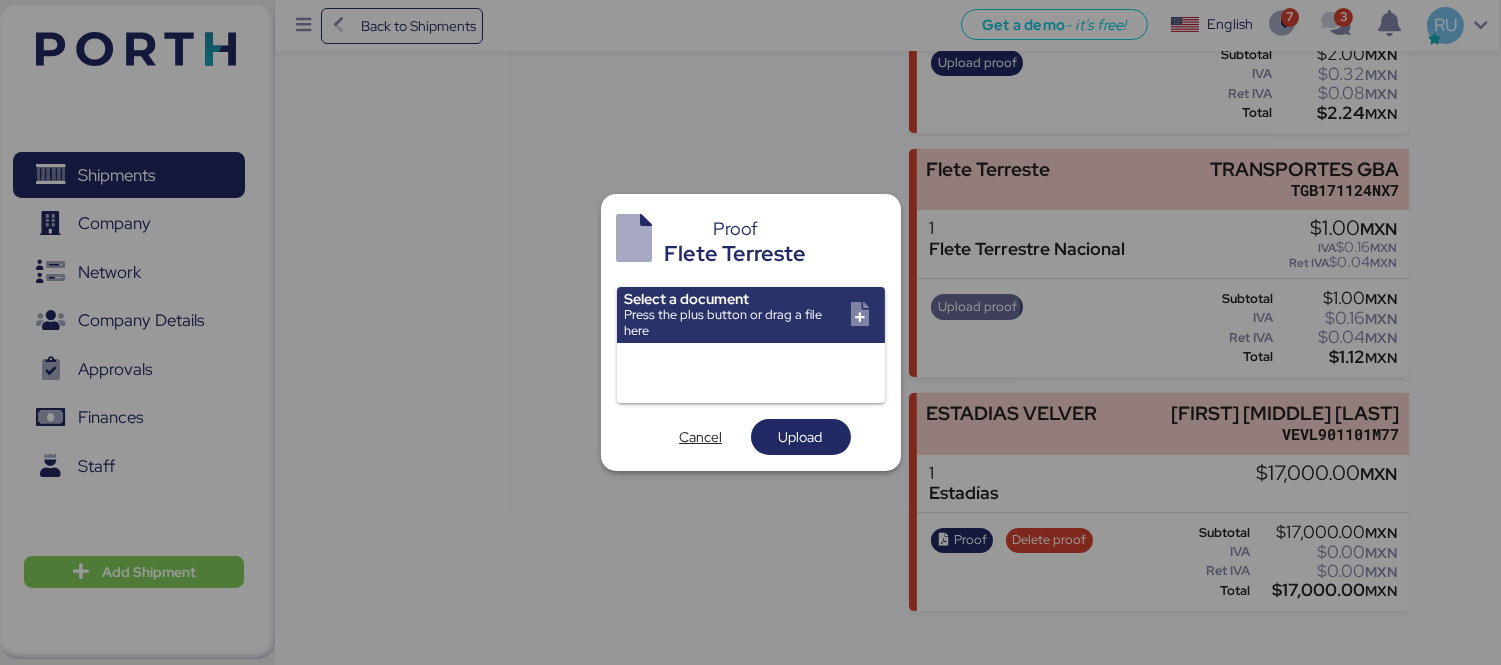 scroll, scrollTop: 0, scrollLeft: 0, axis: both 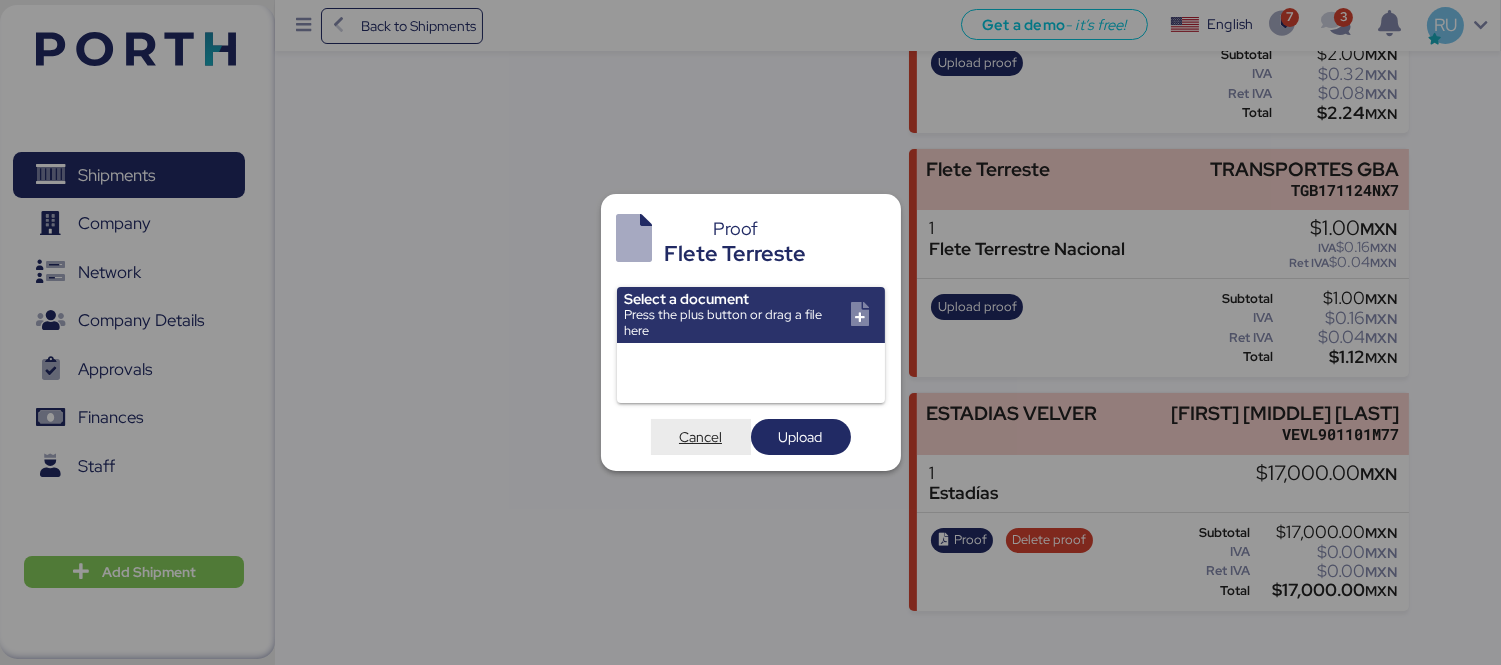 click on "Cancel" at bounding box center [700, 437] 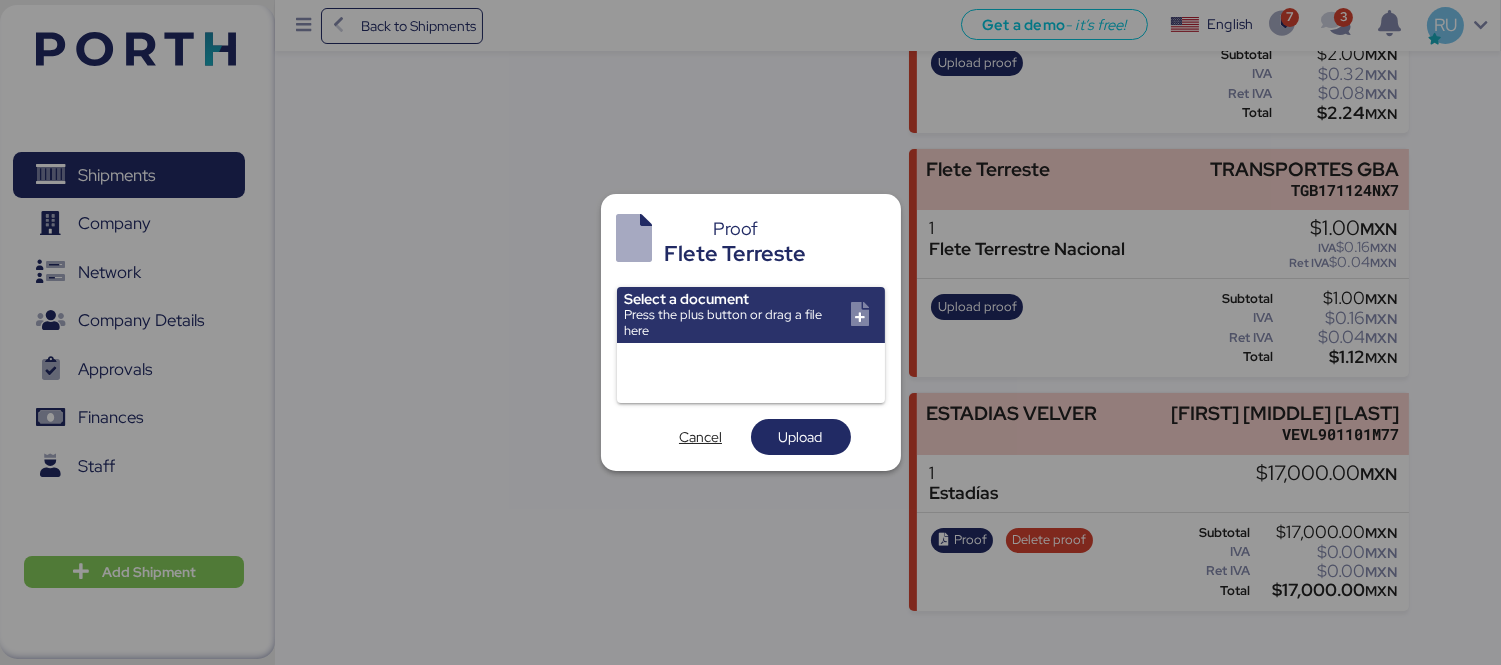 scroll, scrollTop: 1000, scrollLeft: 0, axis: vertical 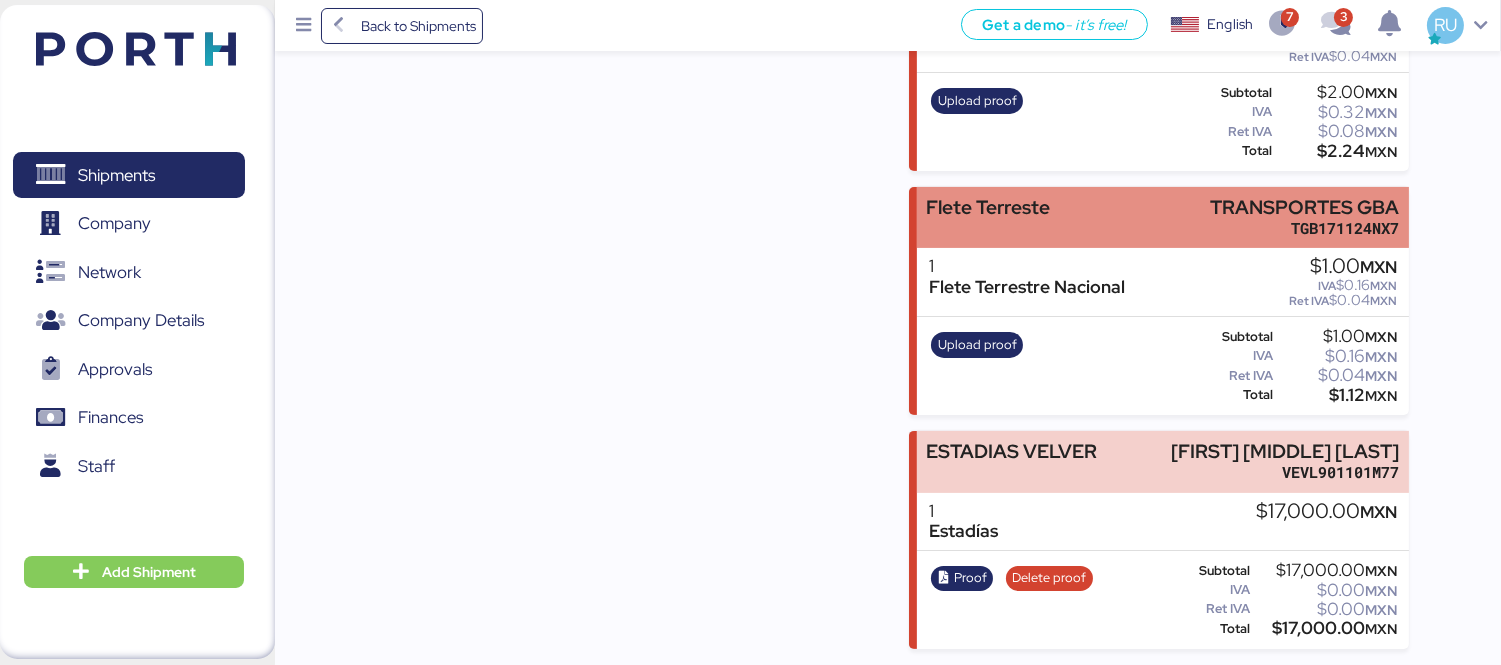 click on "Flete Terreste TRANSPORTES GBA TGB171124NX7" at bounding box center (1163, 217) 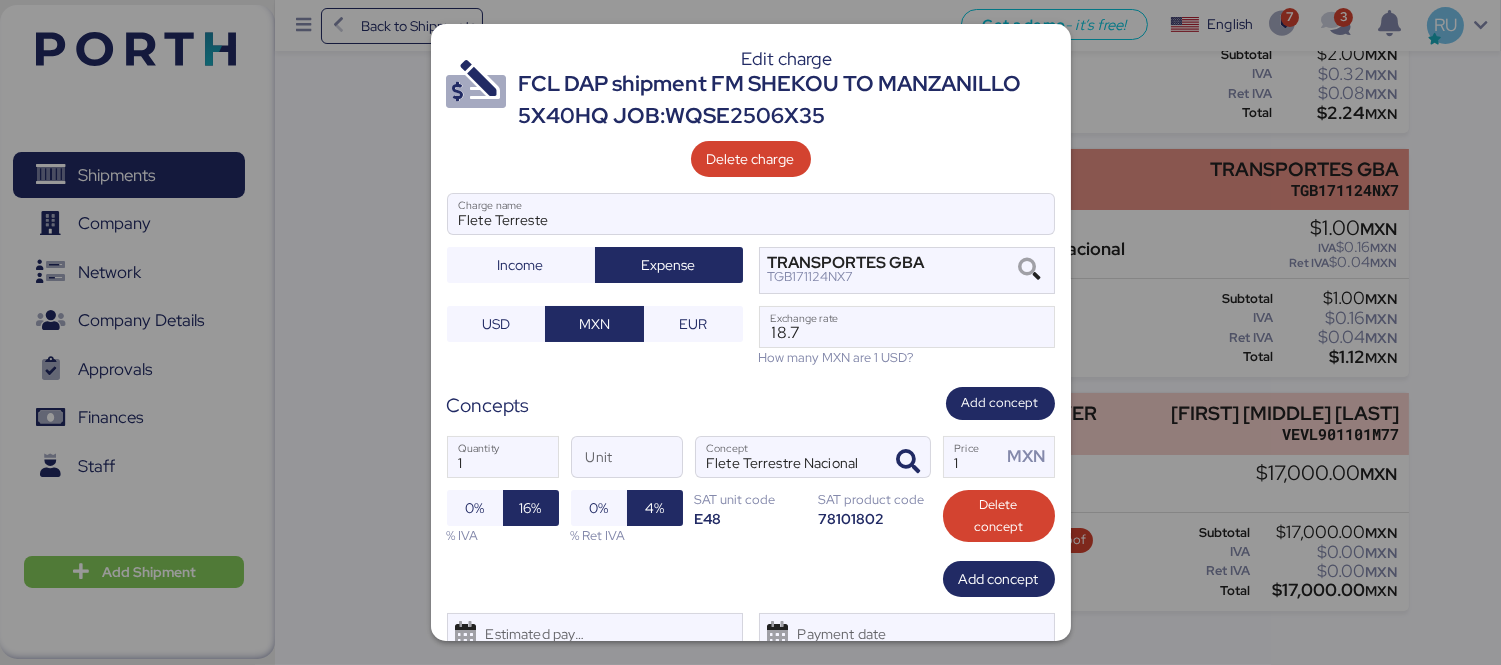 scroll, scrollTop: 0, scrollLeft: 0, axis: both 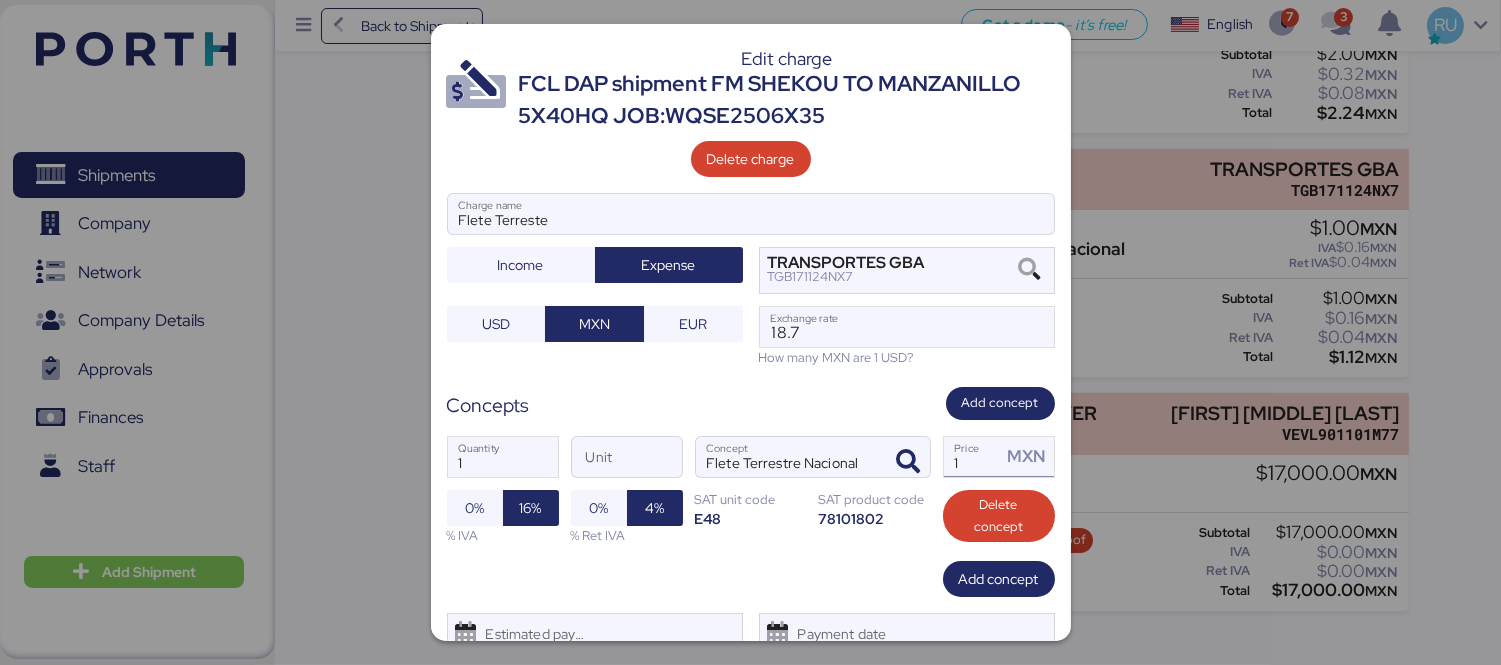 click on "1" at bounding box center [973, 457] 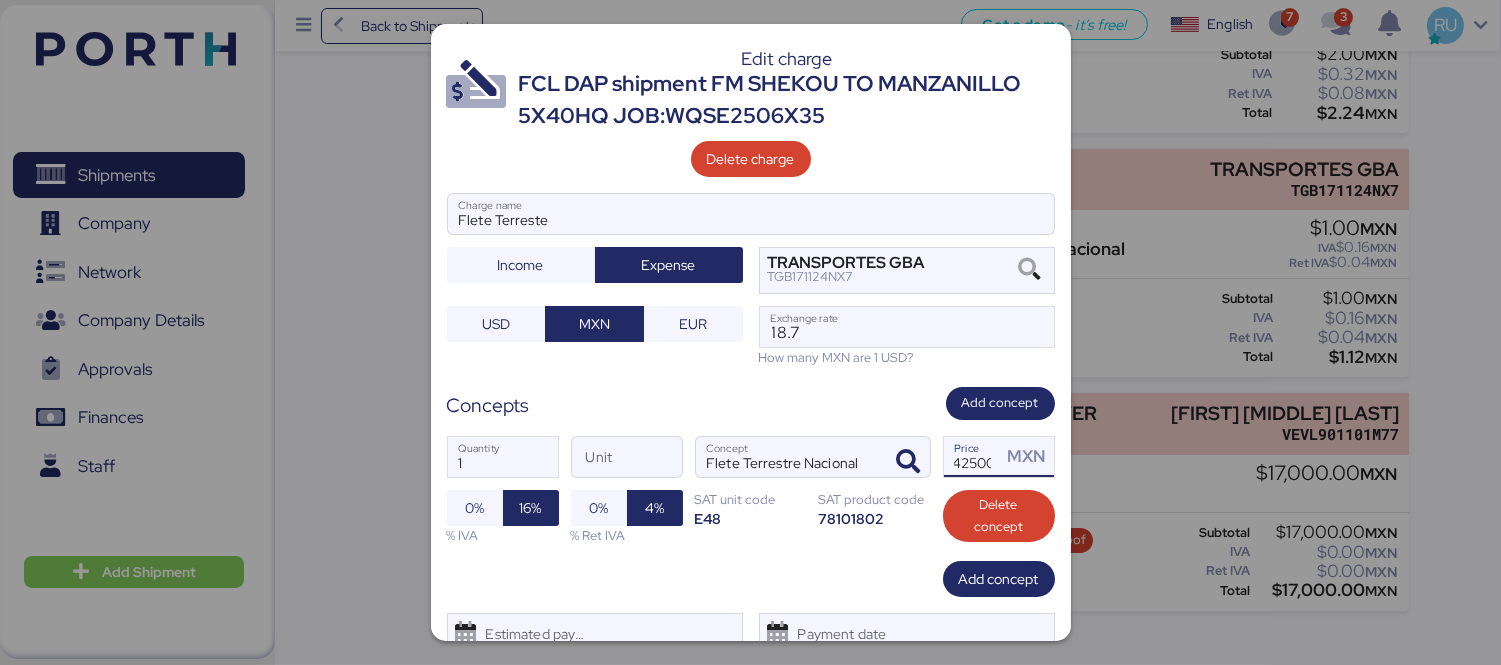 scroll, scrollTop: 0, scrollLeft: 11, axis: horizontal 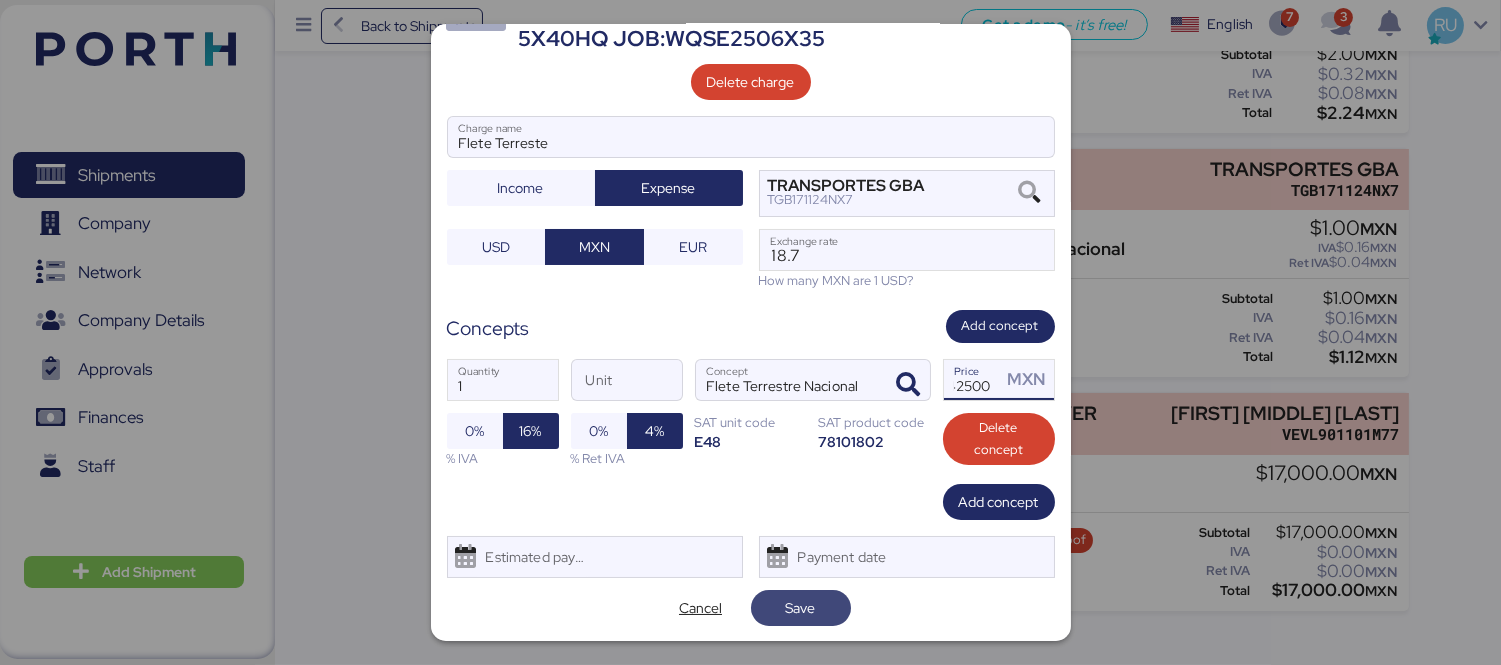 type on "42500" 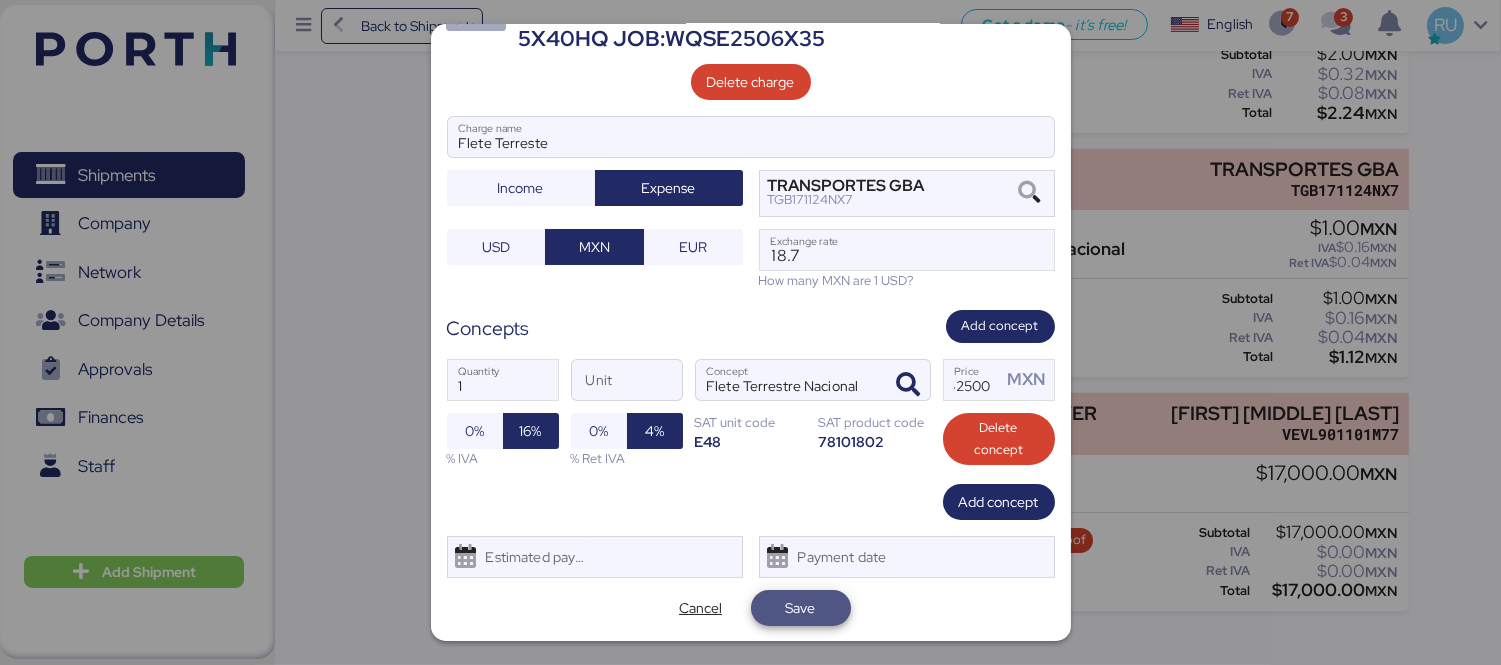 click on "Save" at bounding box center [801, 608] 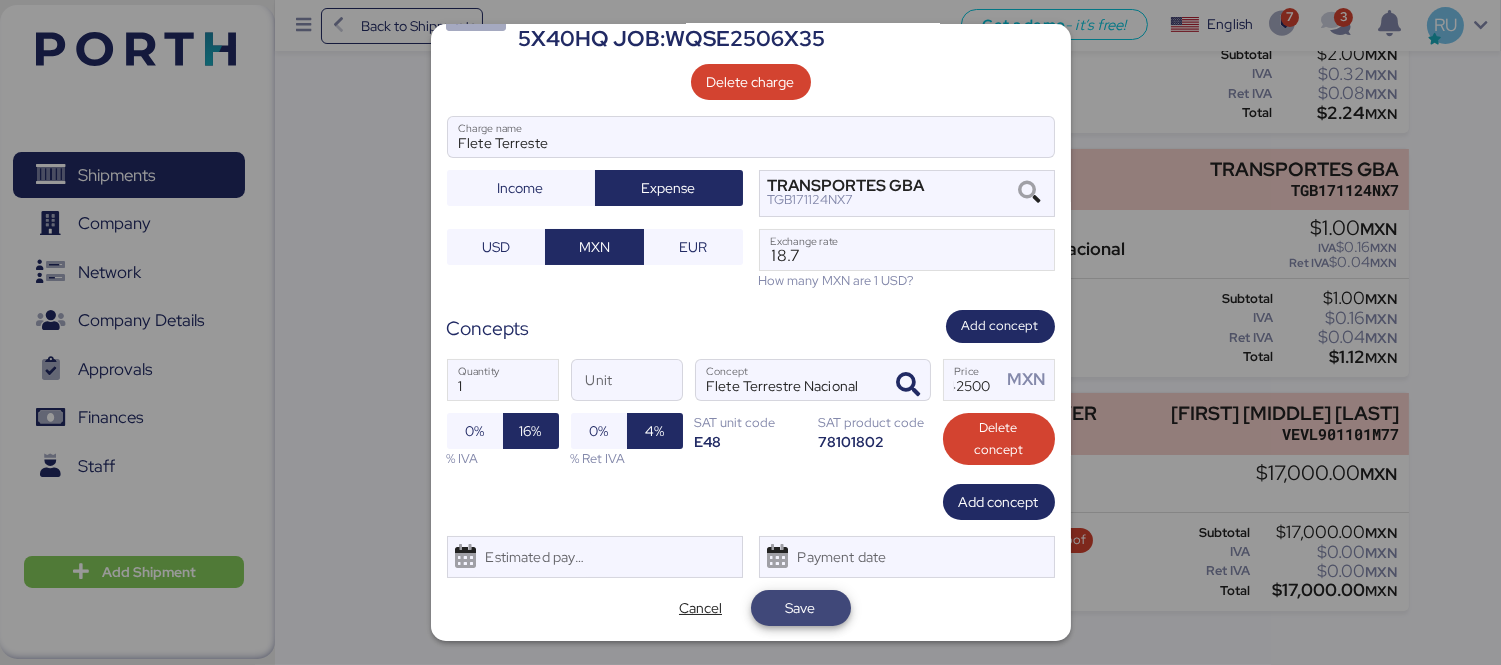 scroll, scrollTop: 0, scrollLeft: 0, axis: both 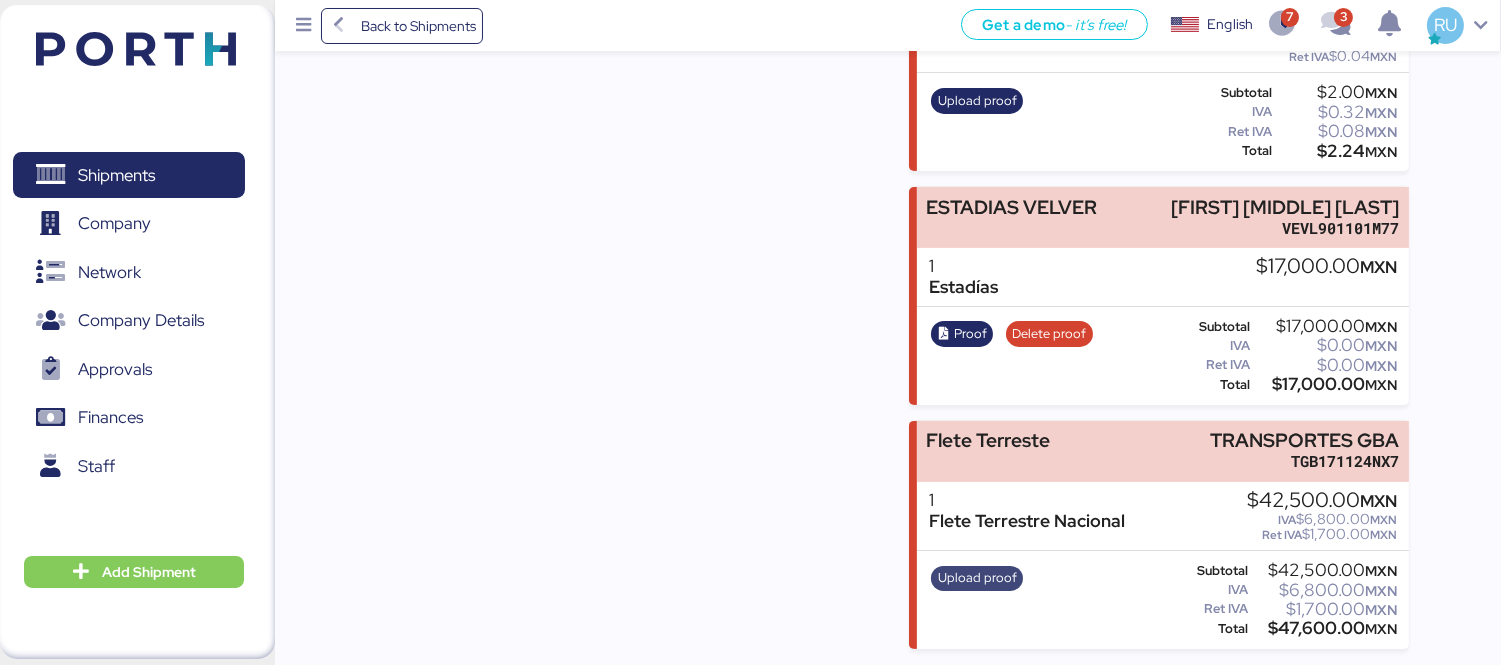 click on "Upload proof" at bounding box center (977, 578) 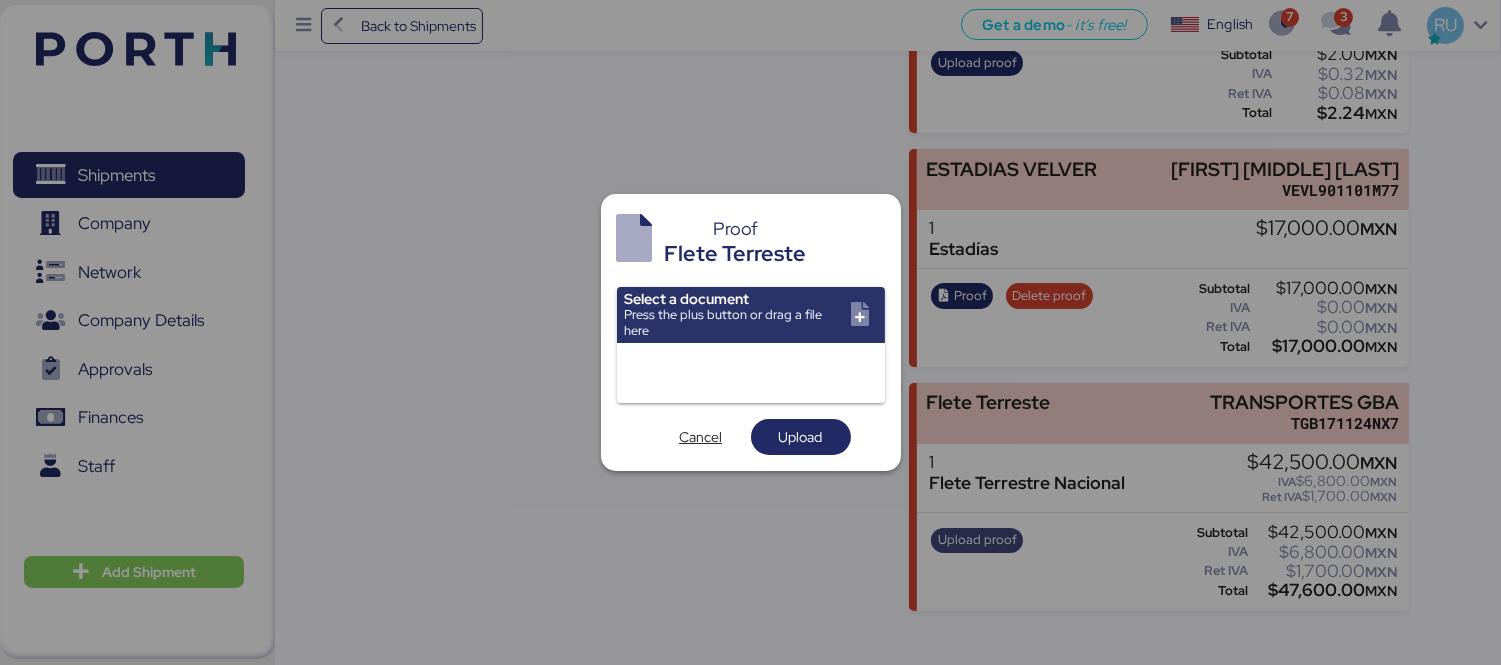 scroll, scrollTop: 0, scrollLeft: 0, axis: both 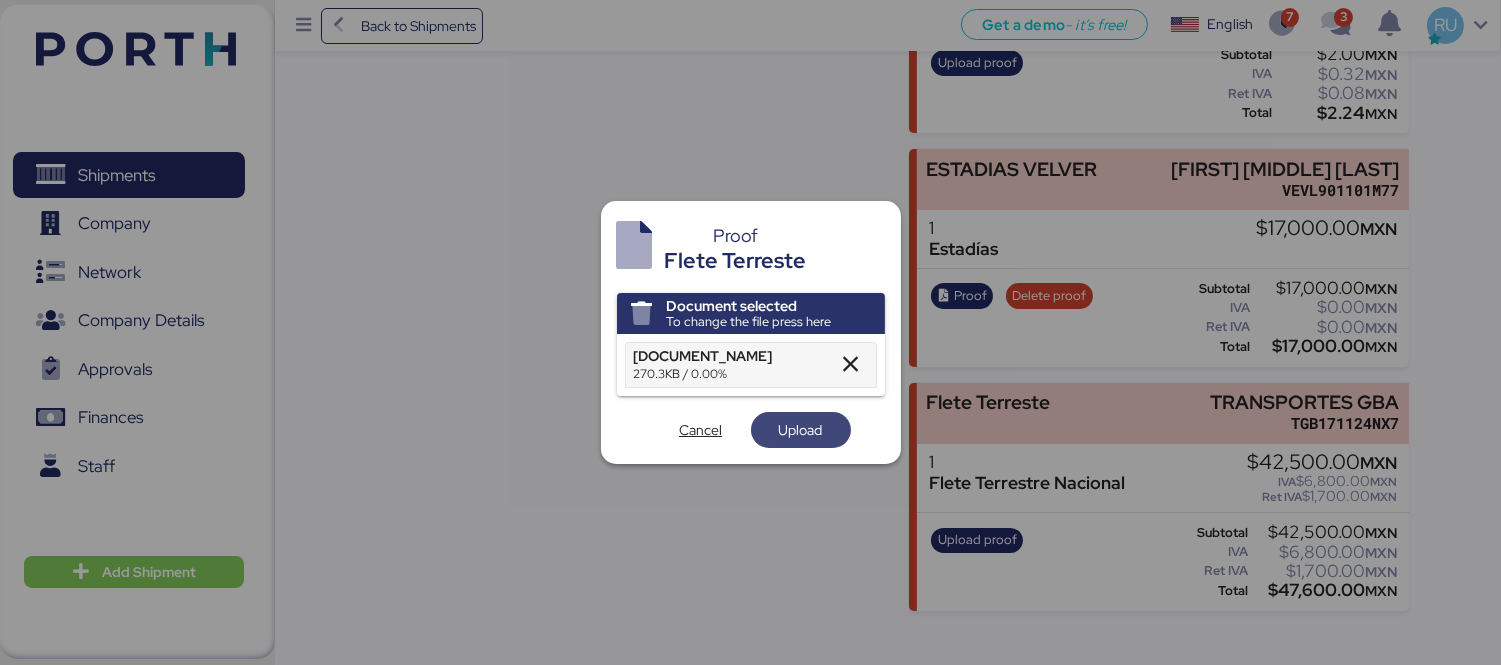 click on "Upload" at bounding box center (801, 430) 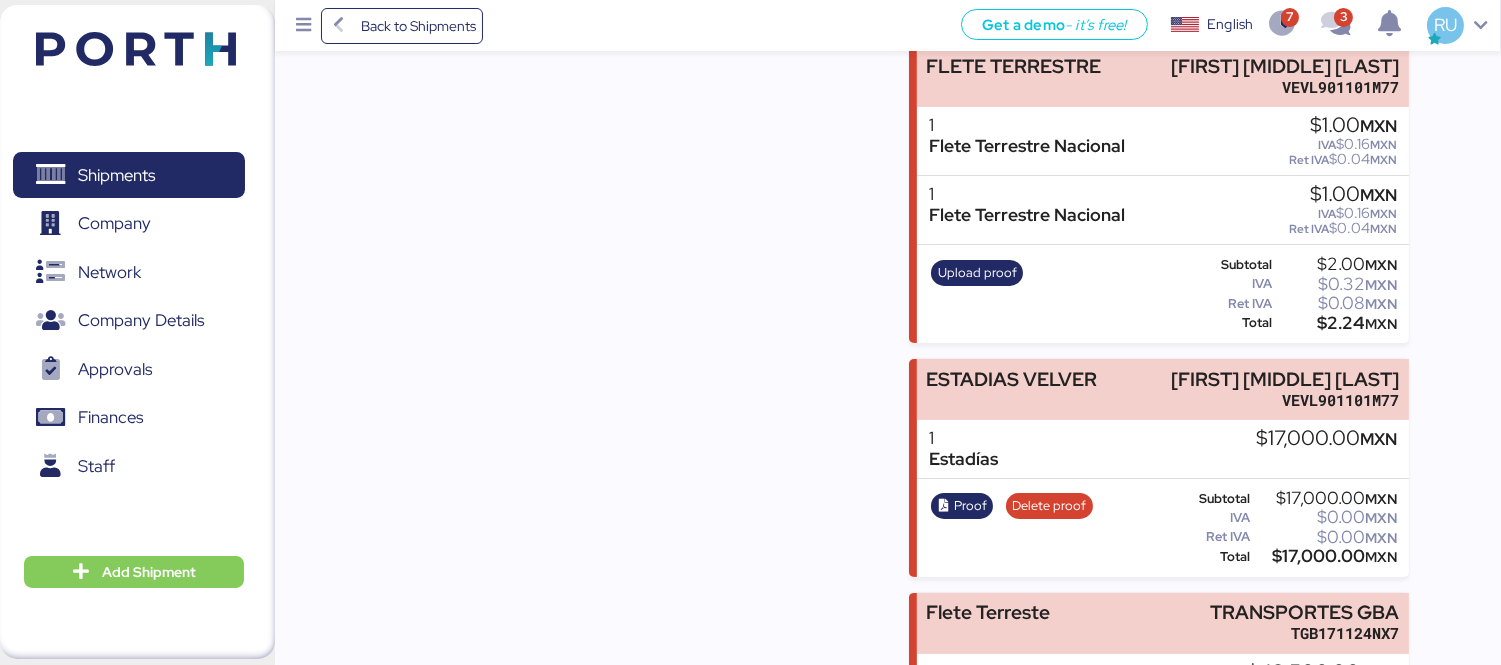 scroll, scrollTop: 788, scrollLeft: 0, axis: vertical 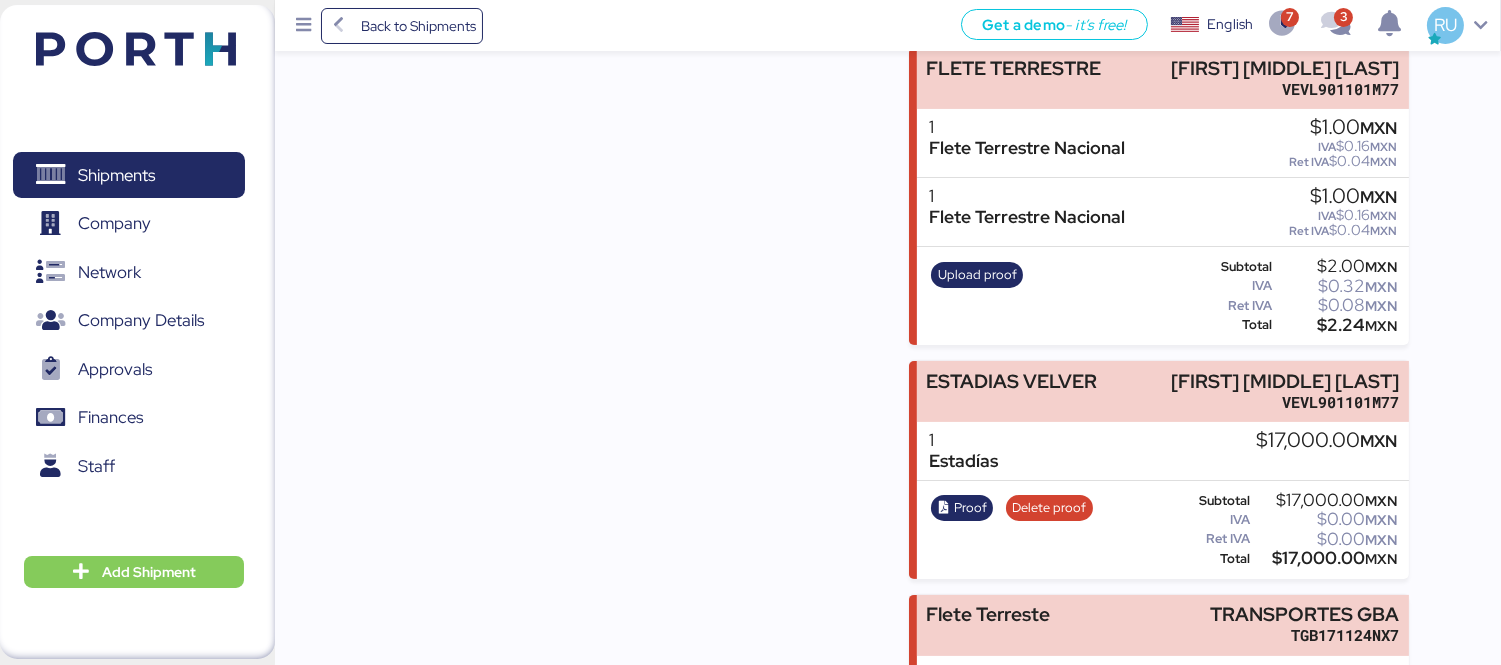 click at bounding box center [136, 49] 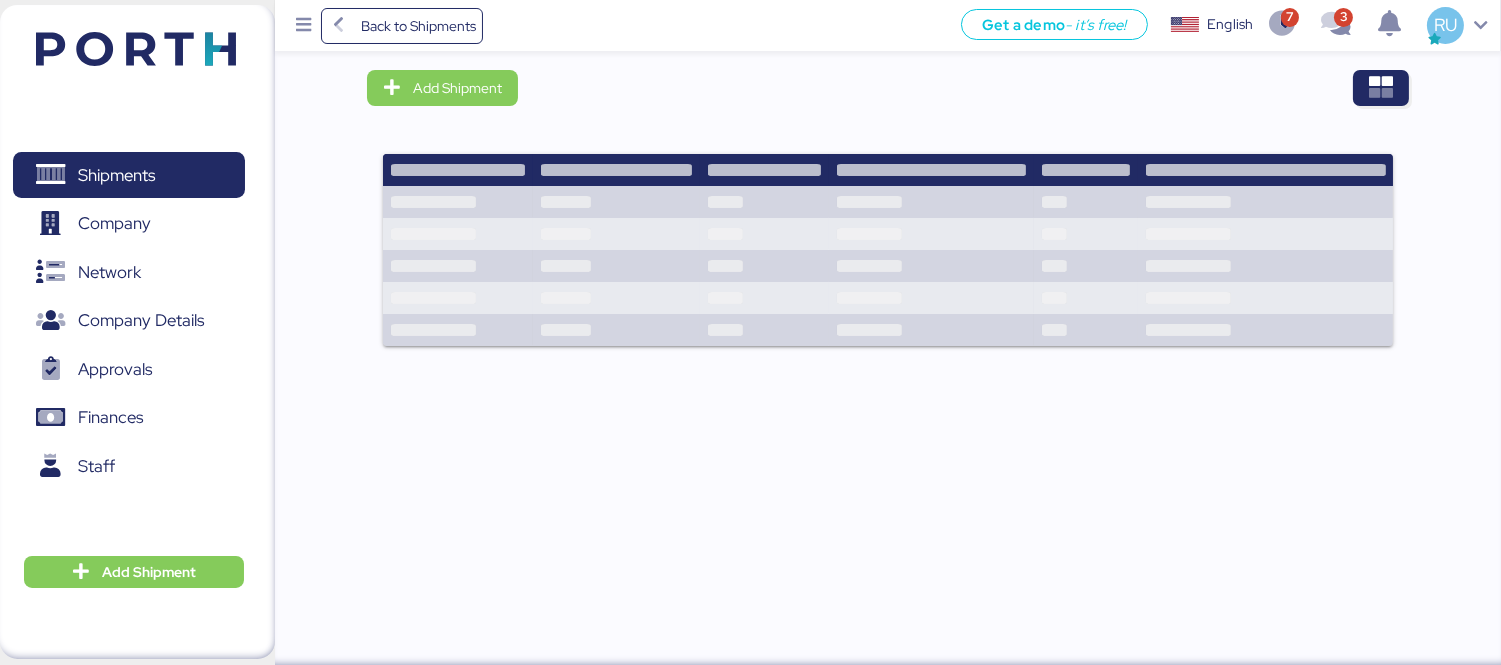 scroll, scrollTop: 0, scrollLeft: 0, axis: both 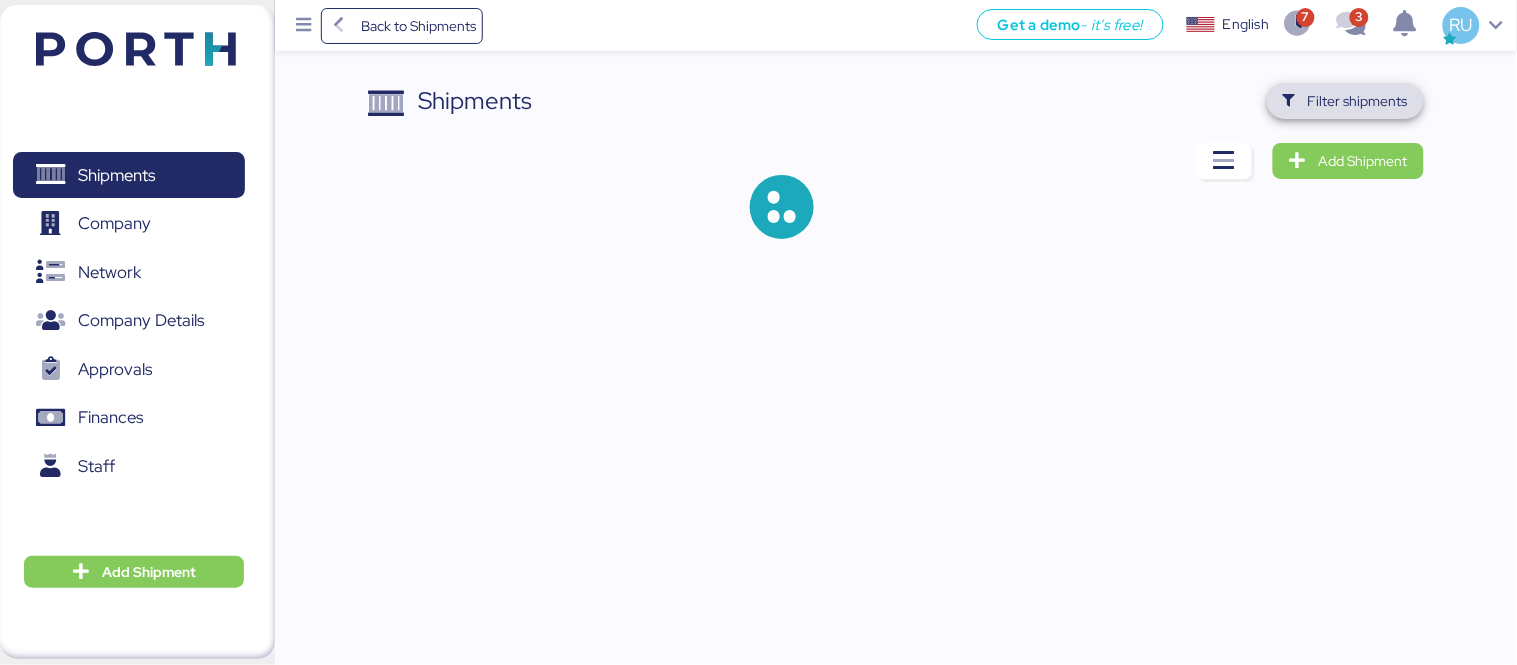 click on "Filter shipments" at bounding box center [1358, 101] 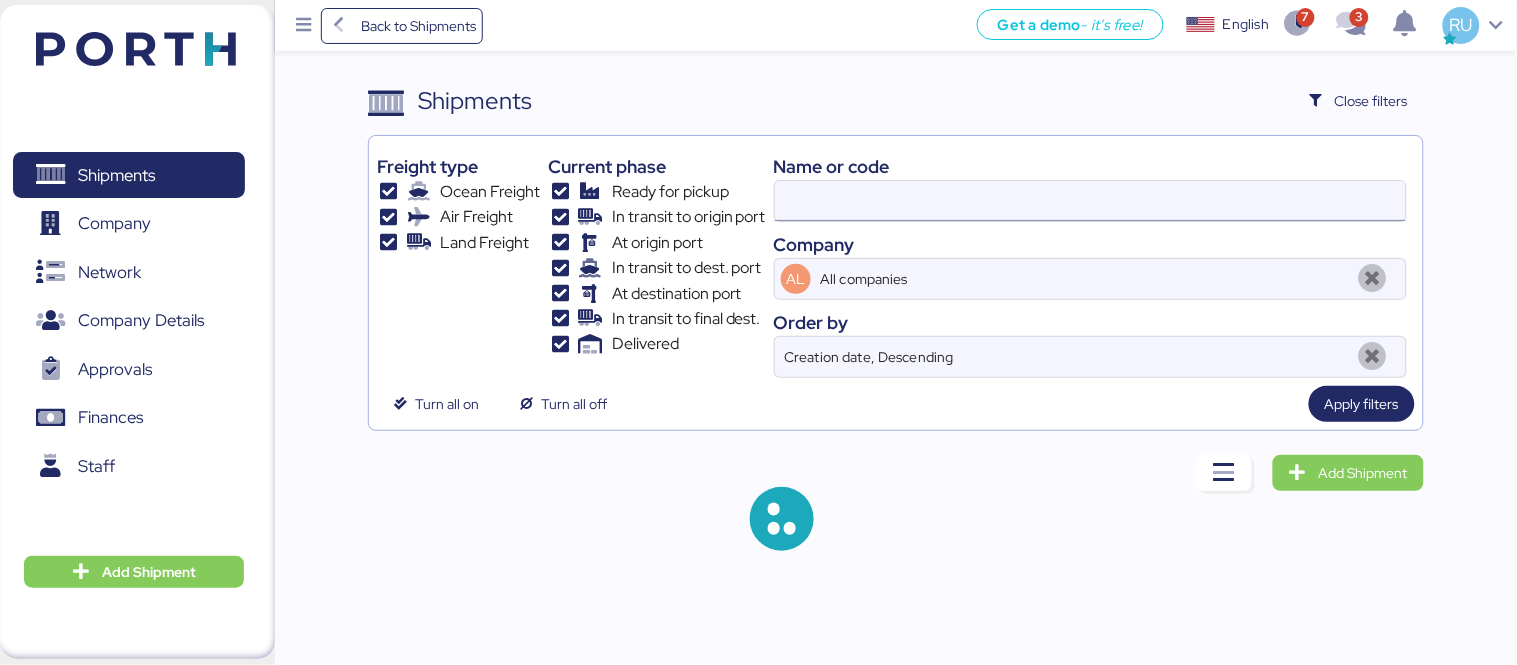 click at bounding box center (1090, 201) 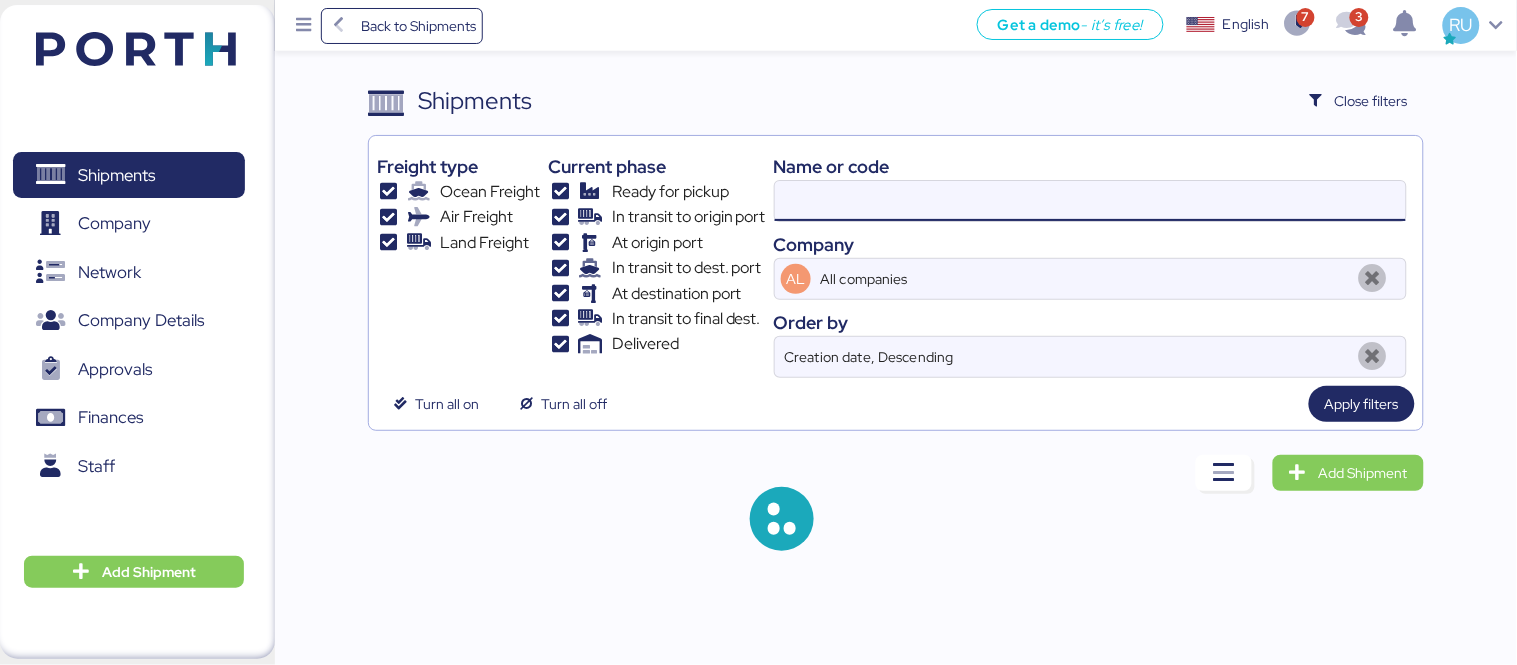 paste on "[DOCUMENT_ID]" 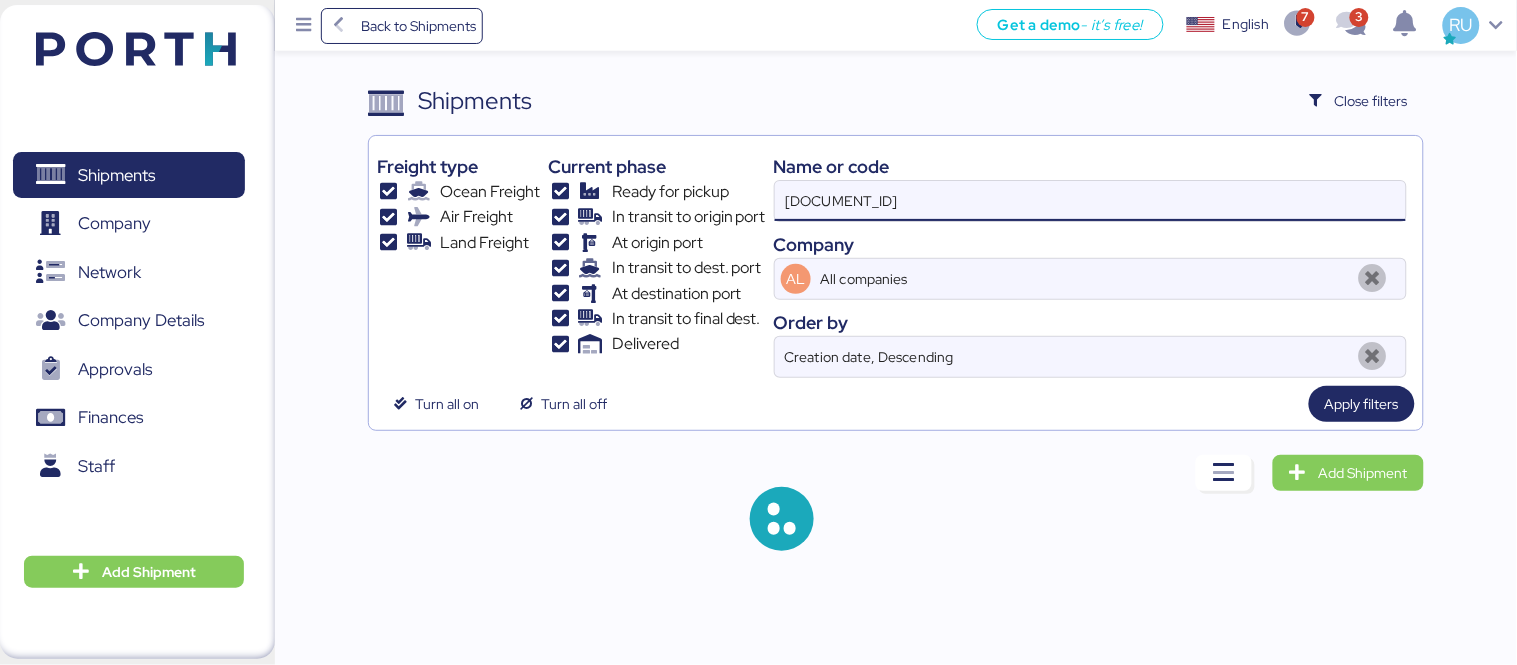 type on "[DOCUMENT_ID]" 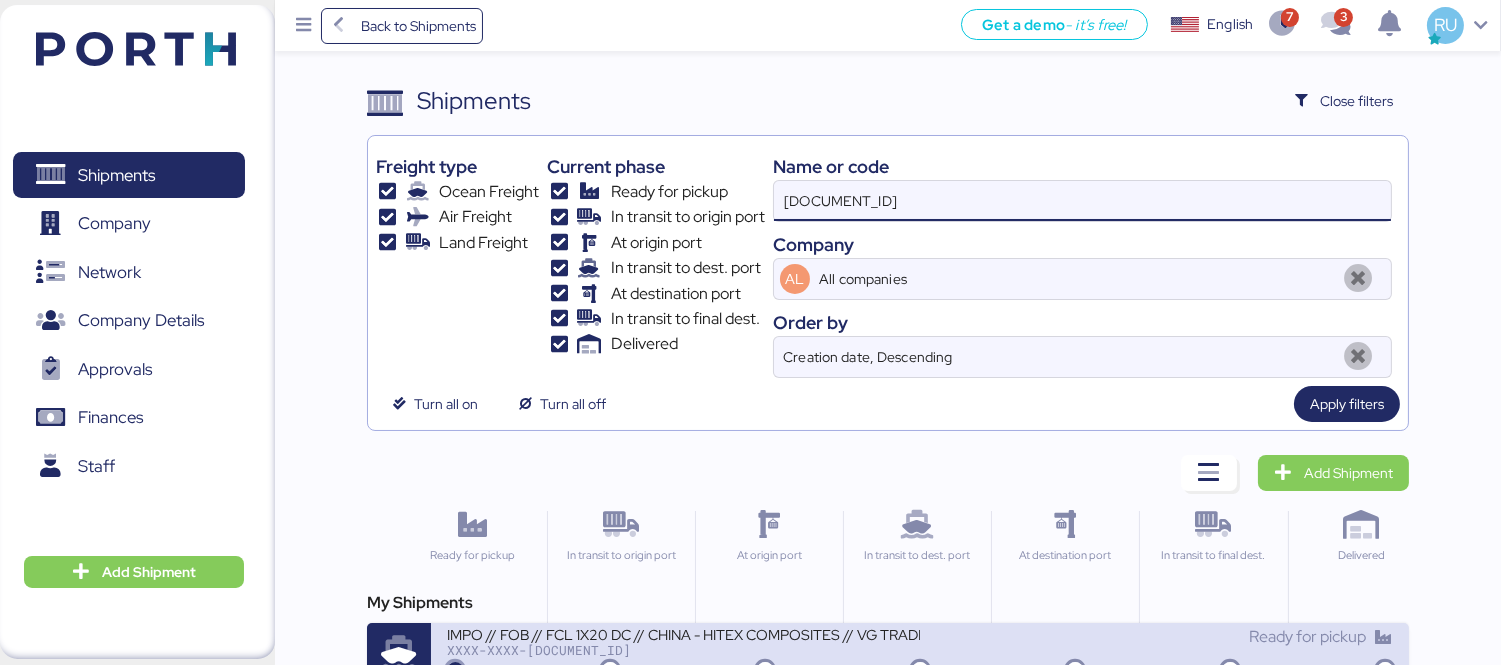 click on "XXXX-XXXX-[DOCUMENT_ID]" at bounding box center (683, 650) 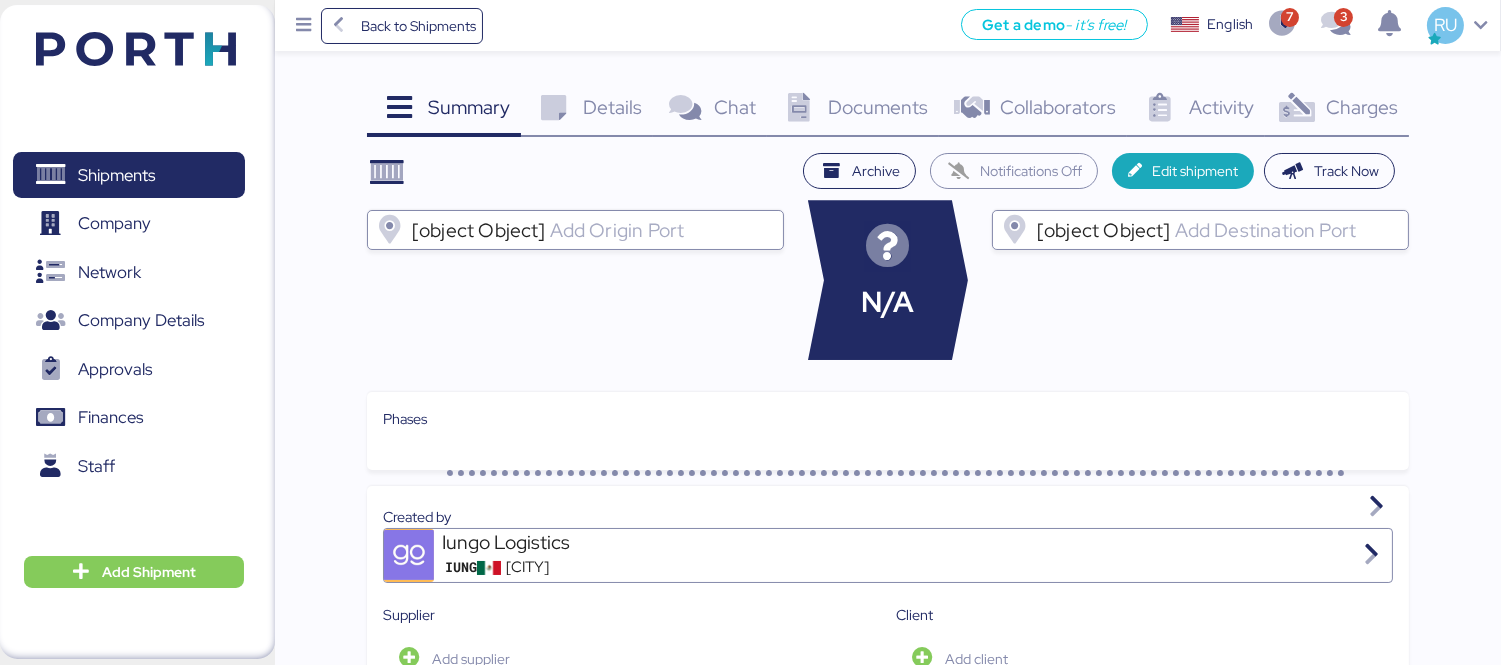 click on "Charges" at bounding box center (1362, 107) 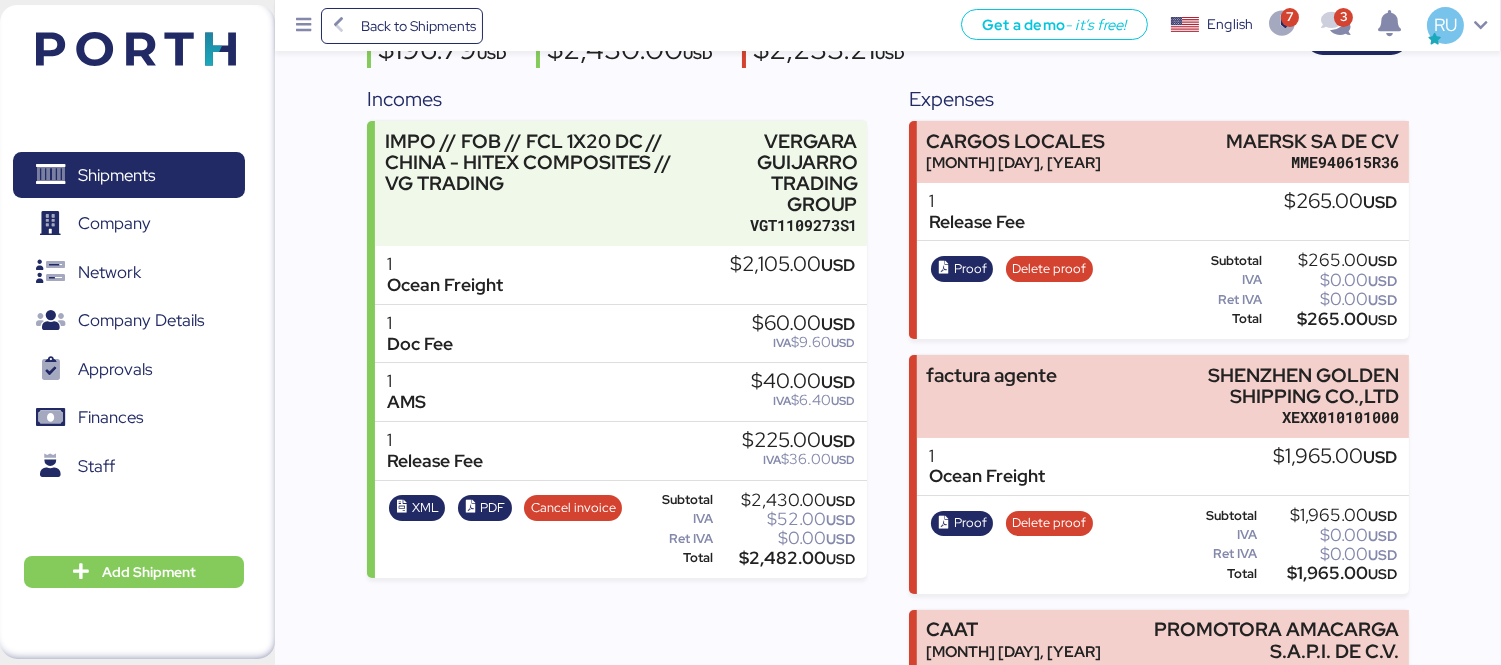 scroll, scrollTop: 204, scrollLeft: 0, axis: vertical 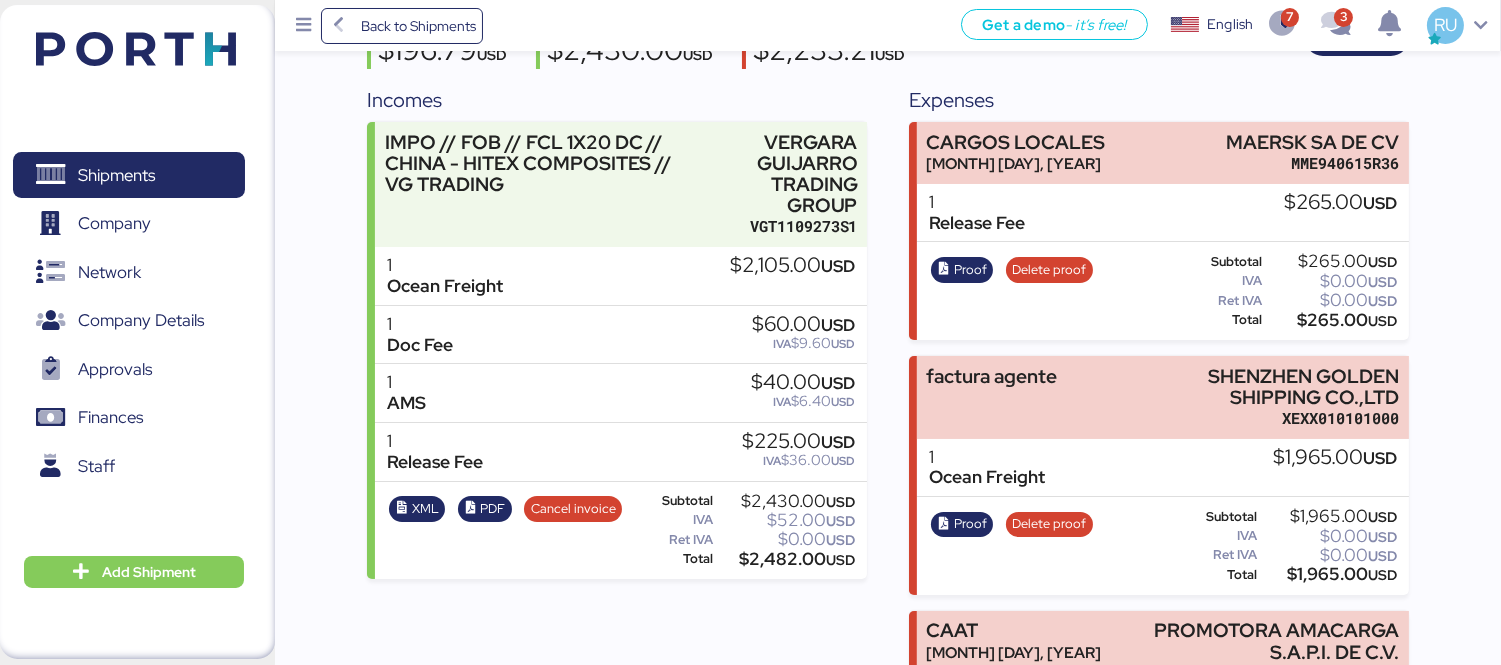 click on "Proof Delete proof" at bounding box center [1012, 546] 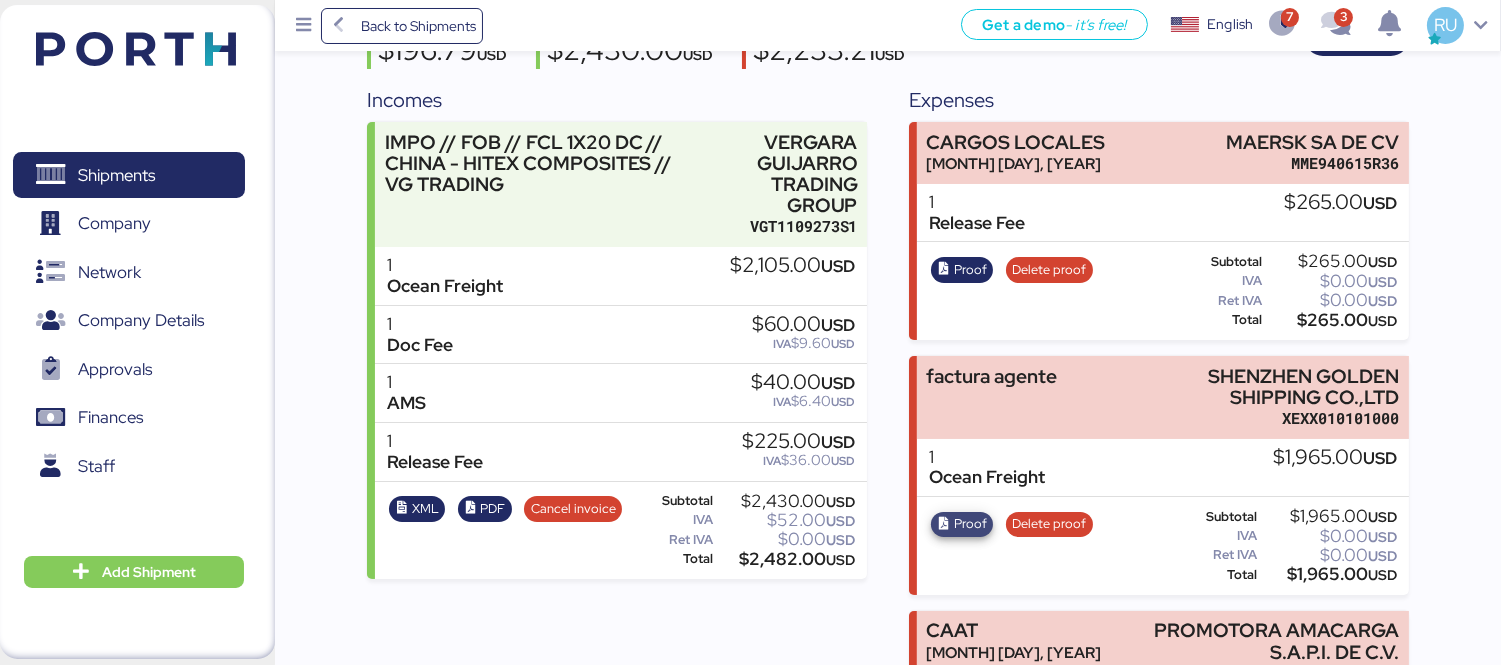 click on "Proof" at bounding box center [970, 524] 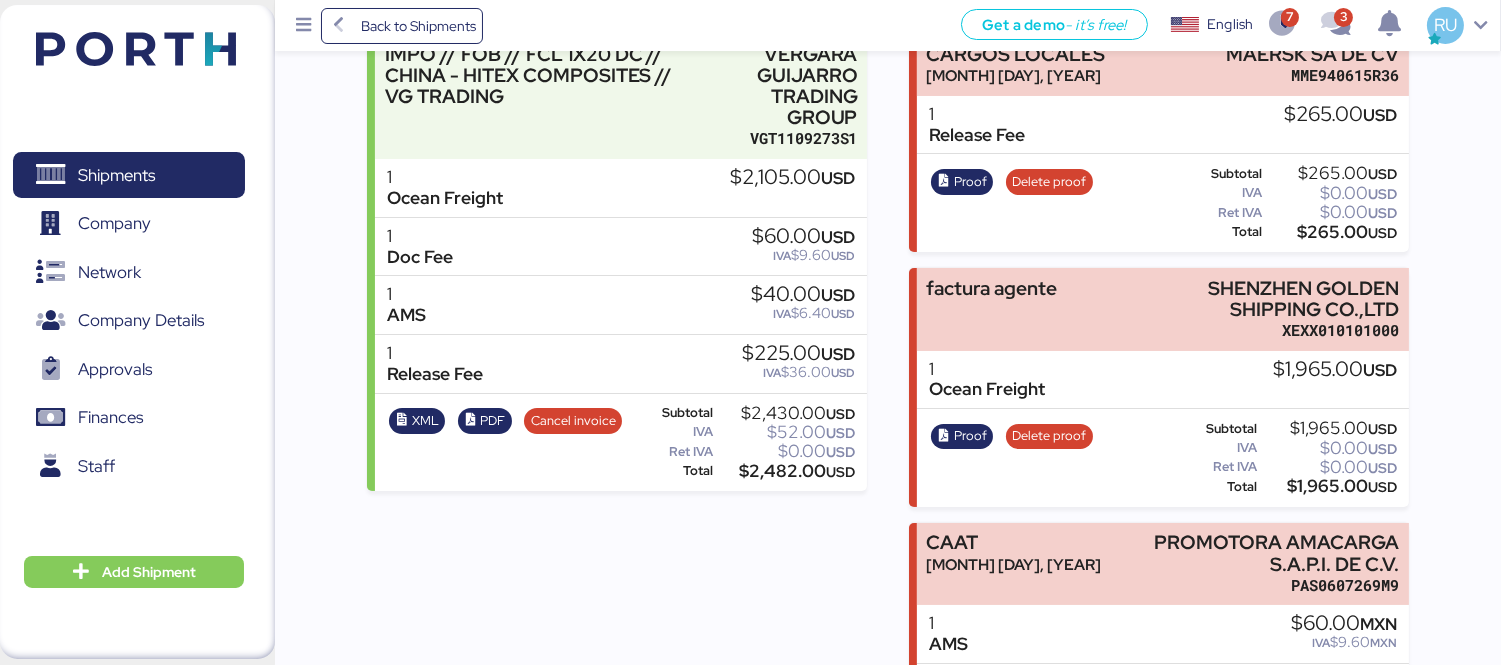 scroll, scrollTop: 293, scrollLeft: 0, axis: vertical 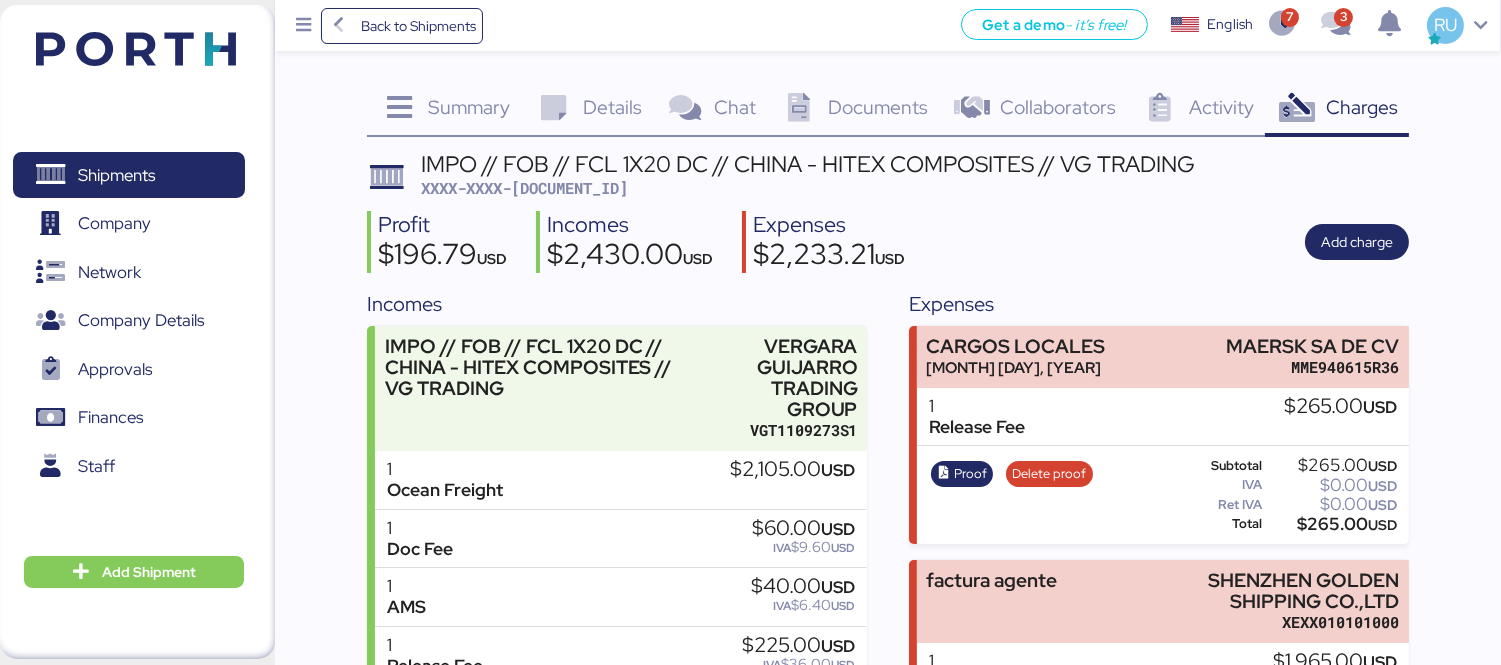 click on "Details 0" at bounding box center (586, 110) 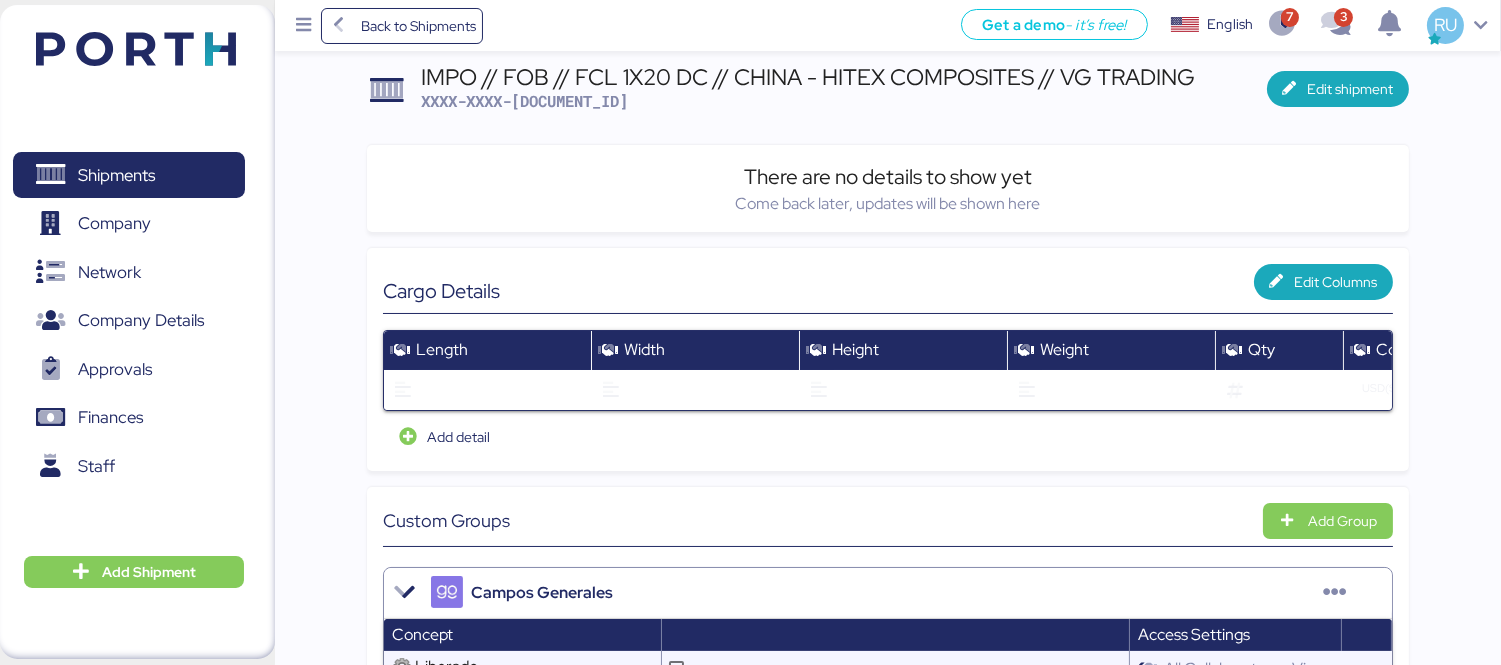scroll, scrollTop: 0, scrollLeft: 0, axis: both 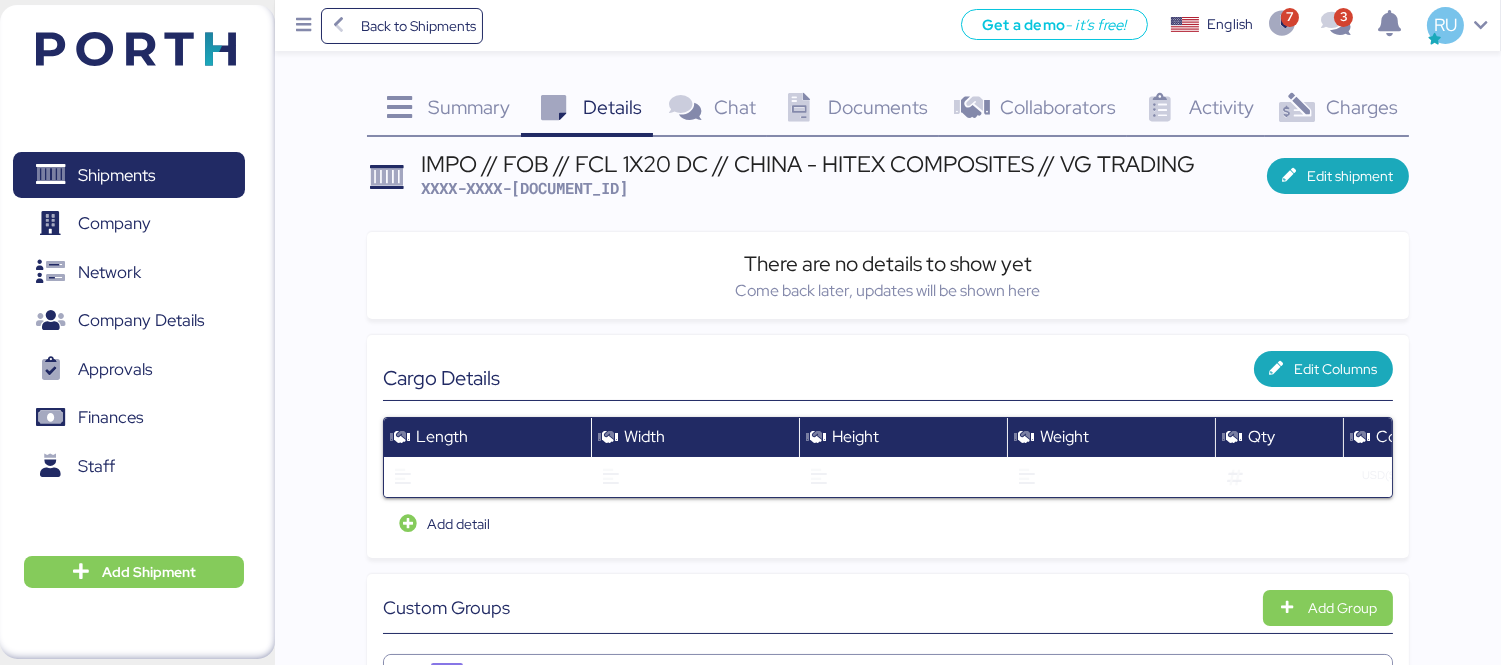 click at bounding box center (136, 49) 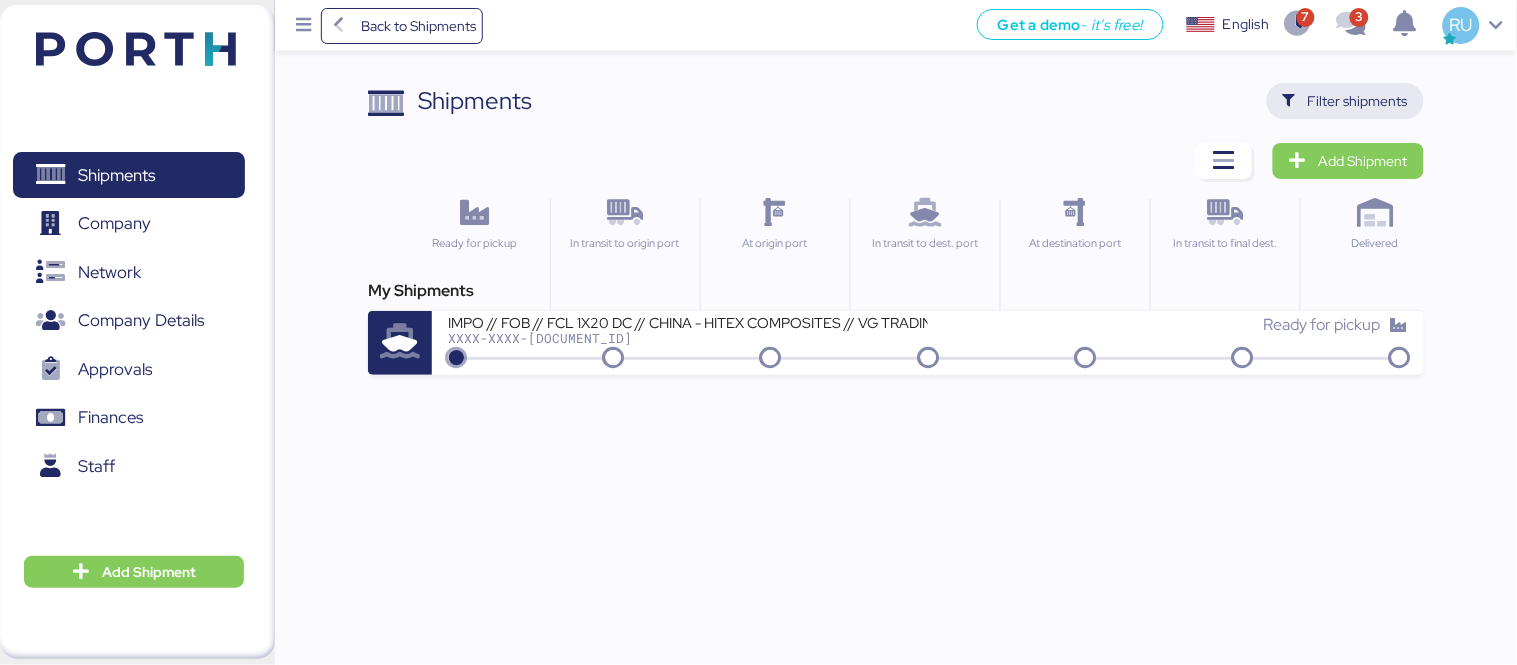 click on "Filter shipments" at bounding box center (1345, 101) 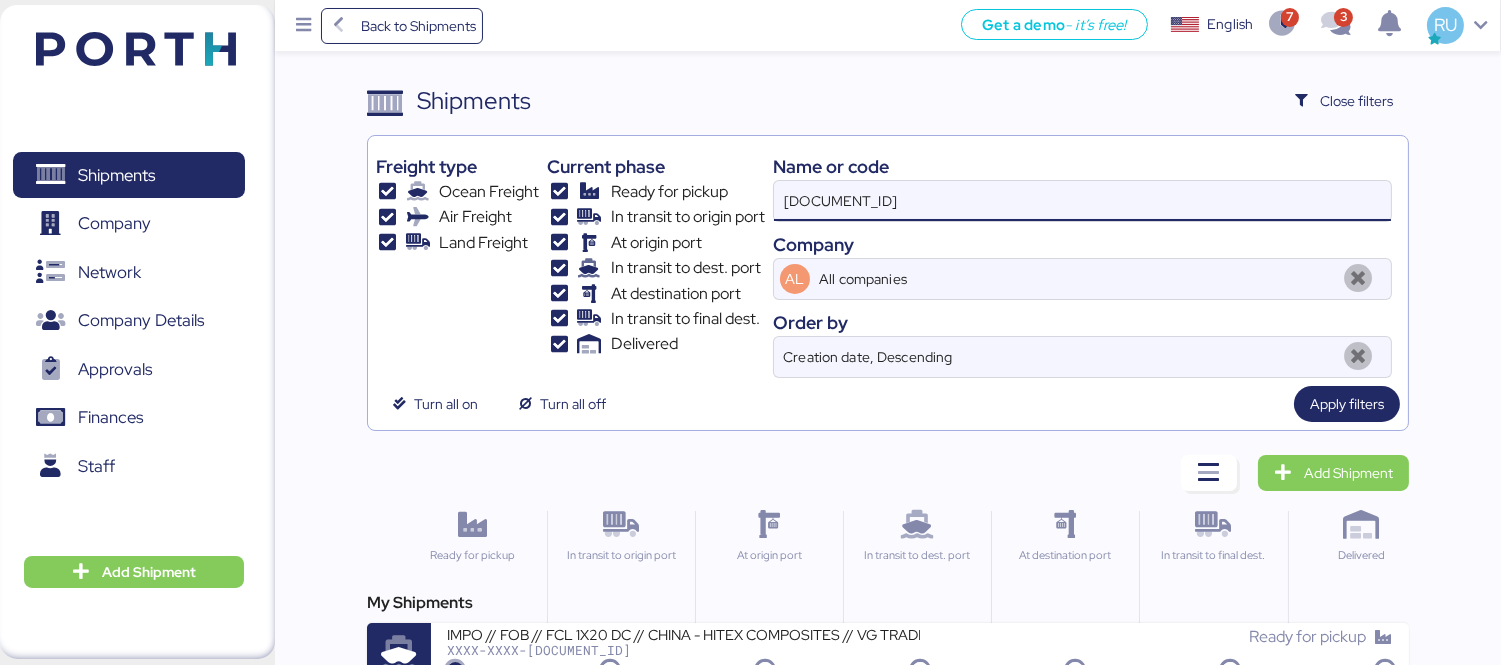 click on "[DOCUMENT_ID]" at bounding box center [1082, 201] 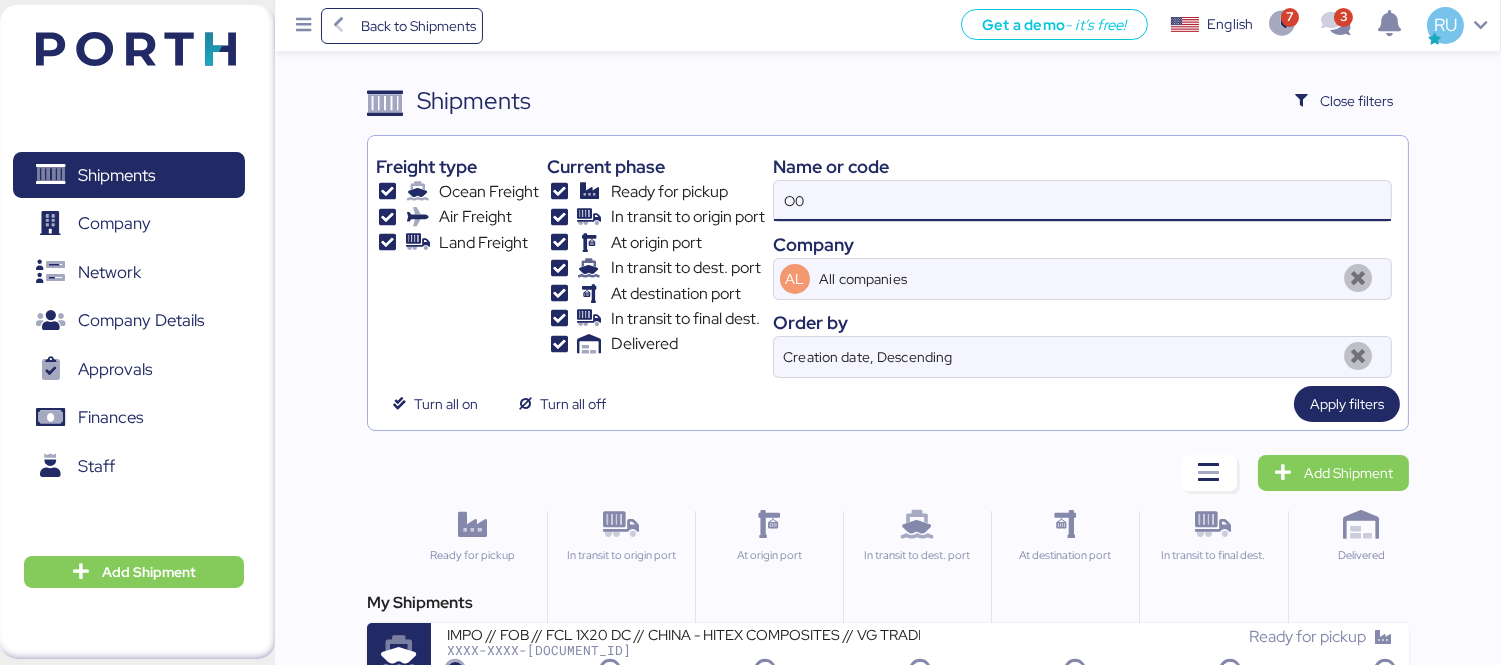 type on "O" 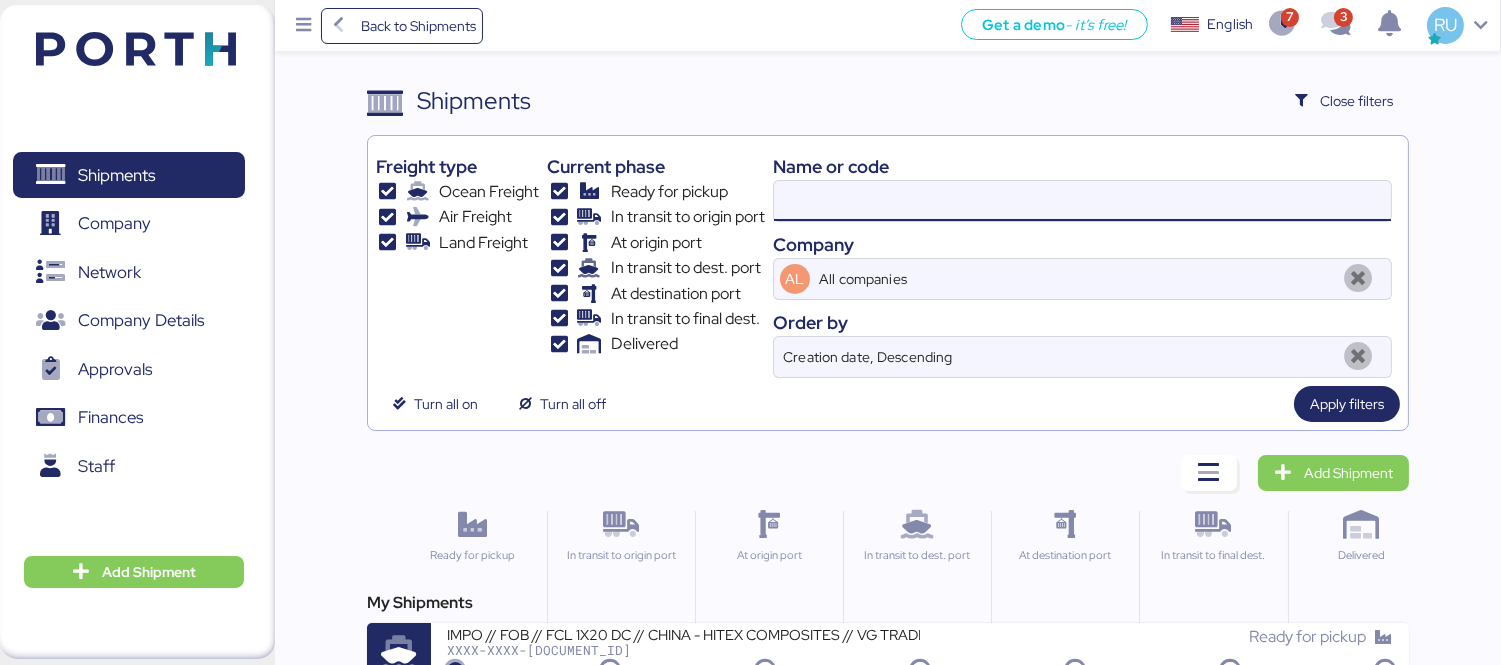 paste on "[DOCUMENT_ID]" 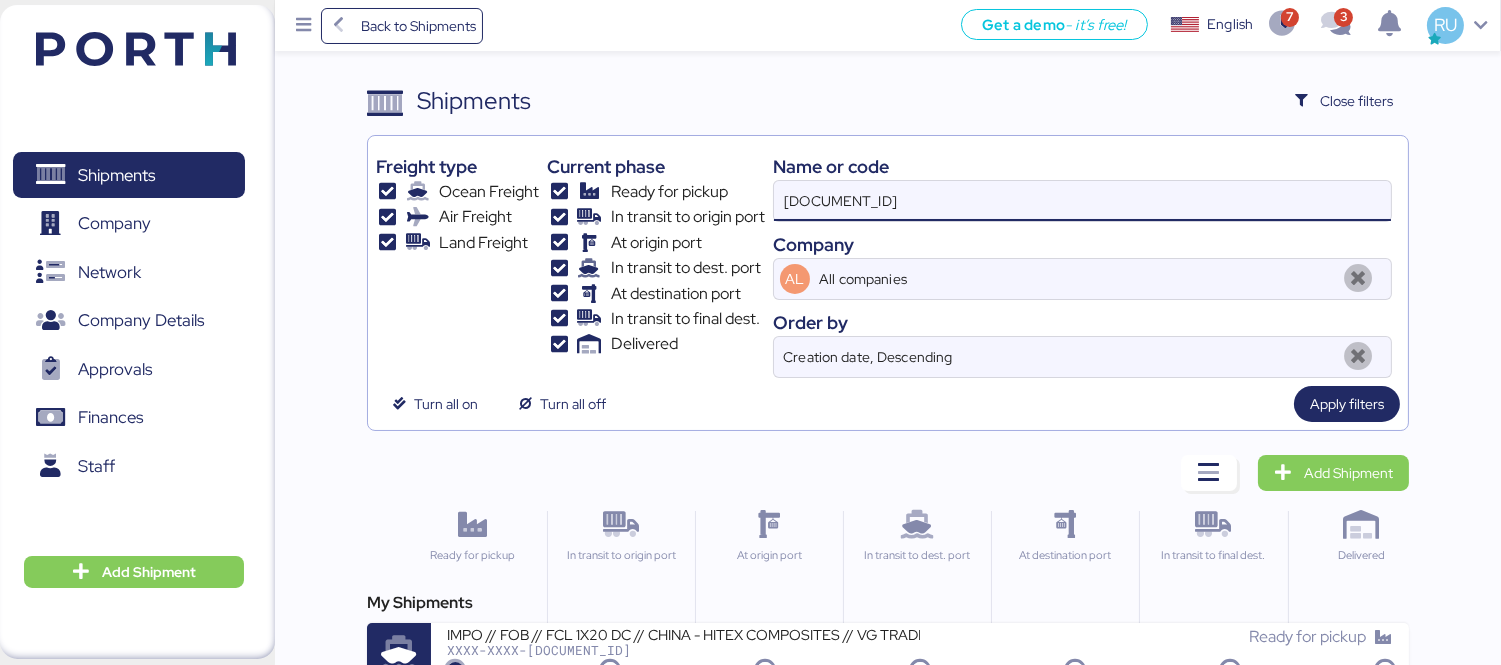 click on "[DOCUMENT_ID]" at bounding box center [1082, 201] 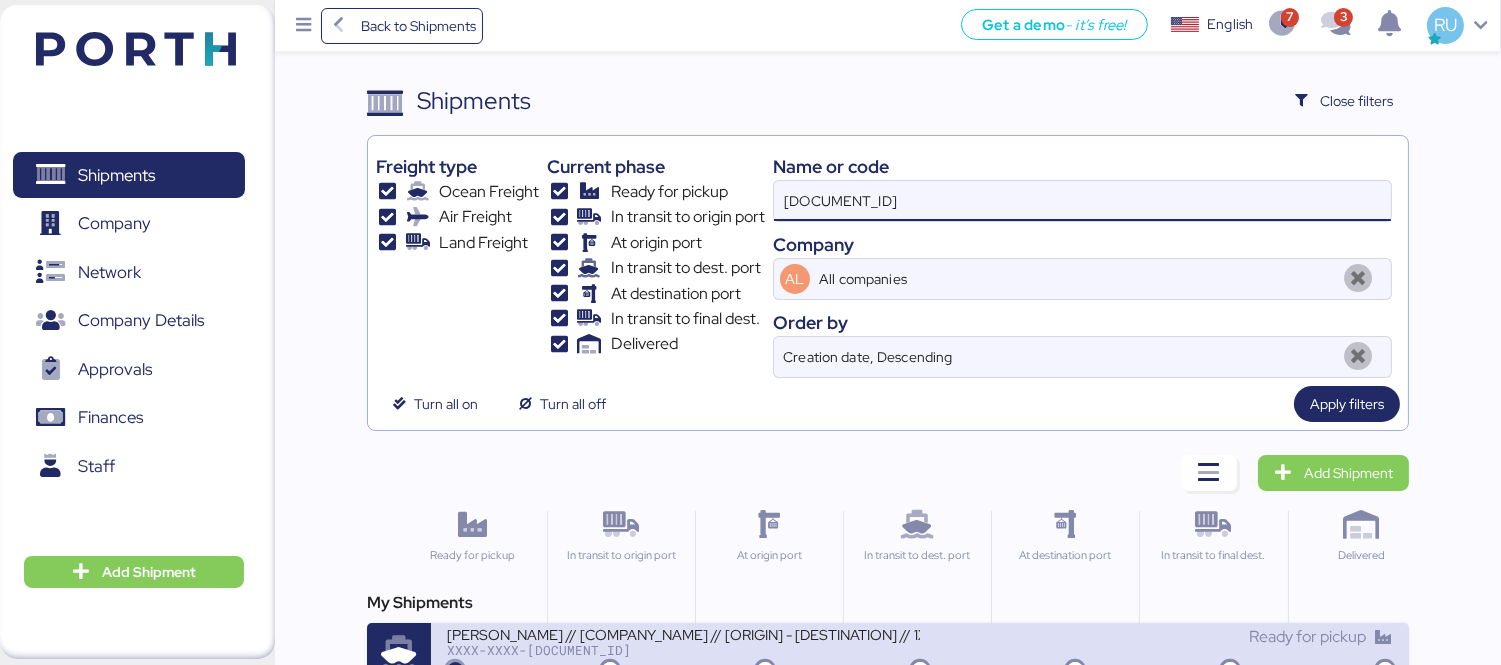 click on "[PERSON_NAME] // [COMPANY_NAME] // [ORIGIN] - [DESTINATION] // 1X20" at bounding box center [683, 633] 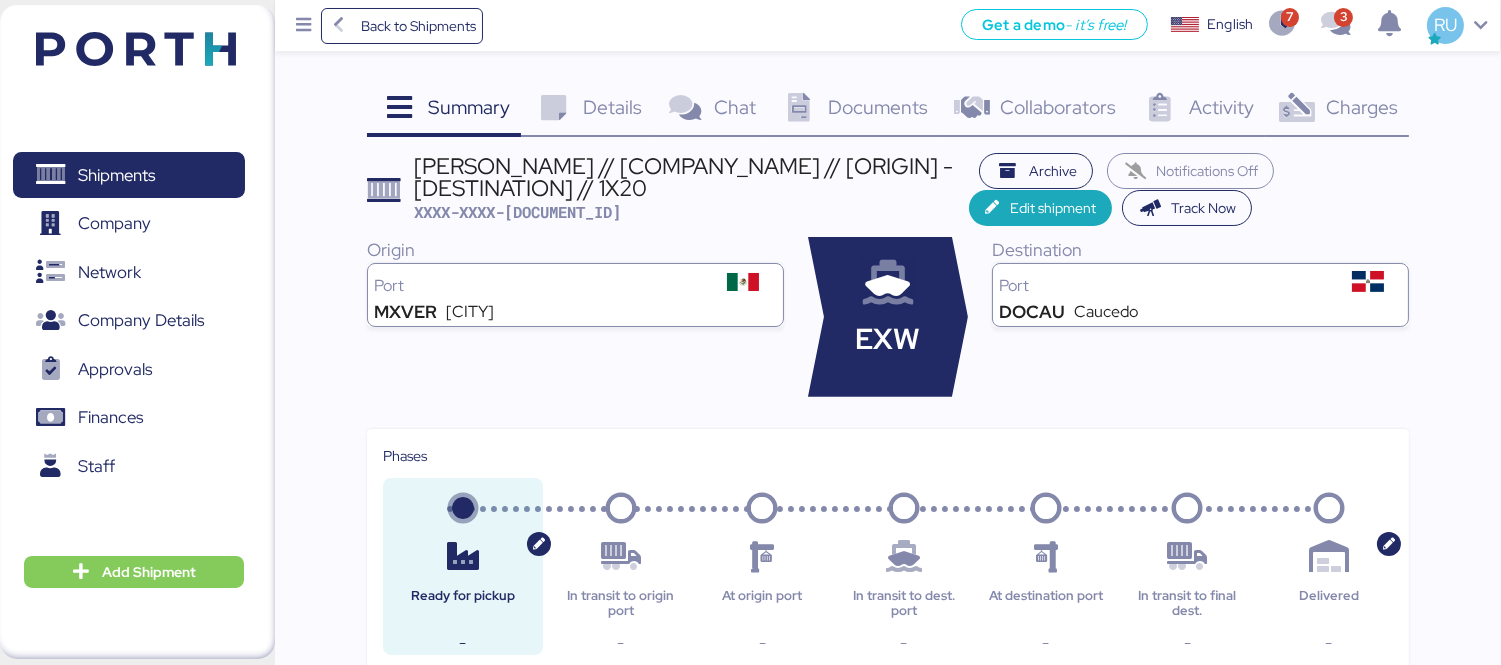 click on "Charges" at bounding box center [1362, 107] 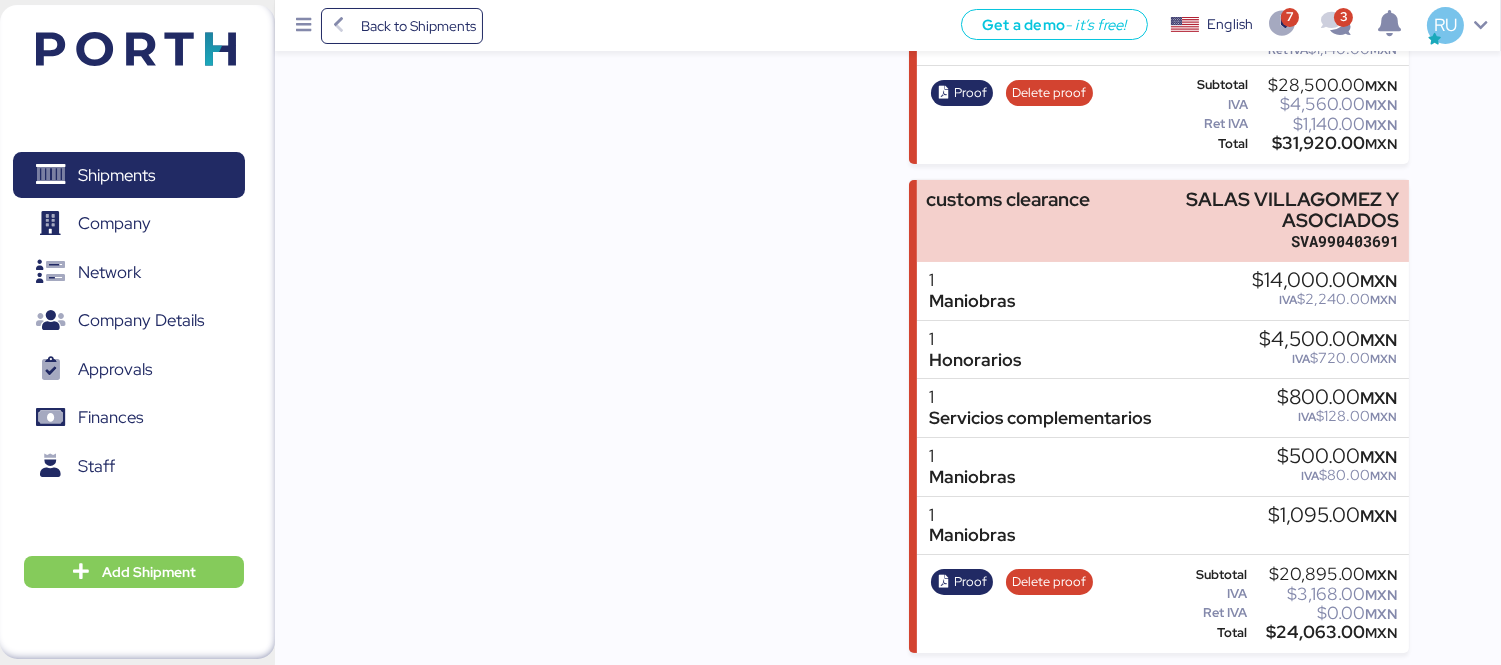 scroll, scrollTop: 370, scrollLeft: 0, axis: vertical 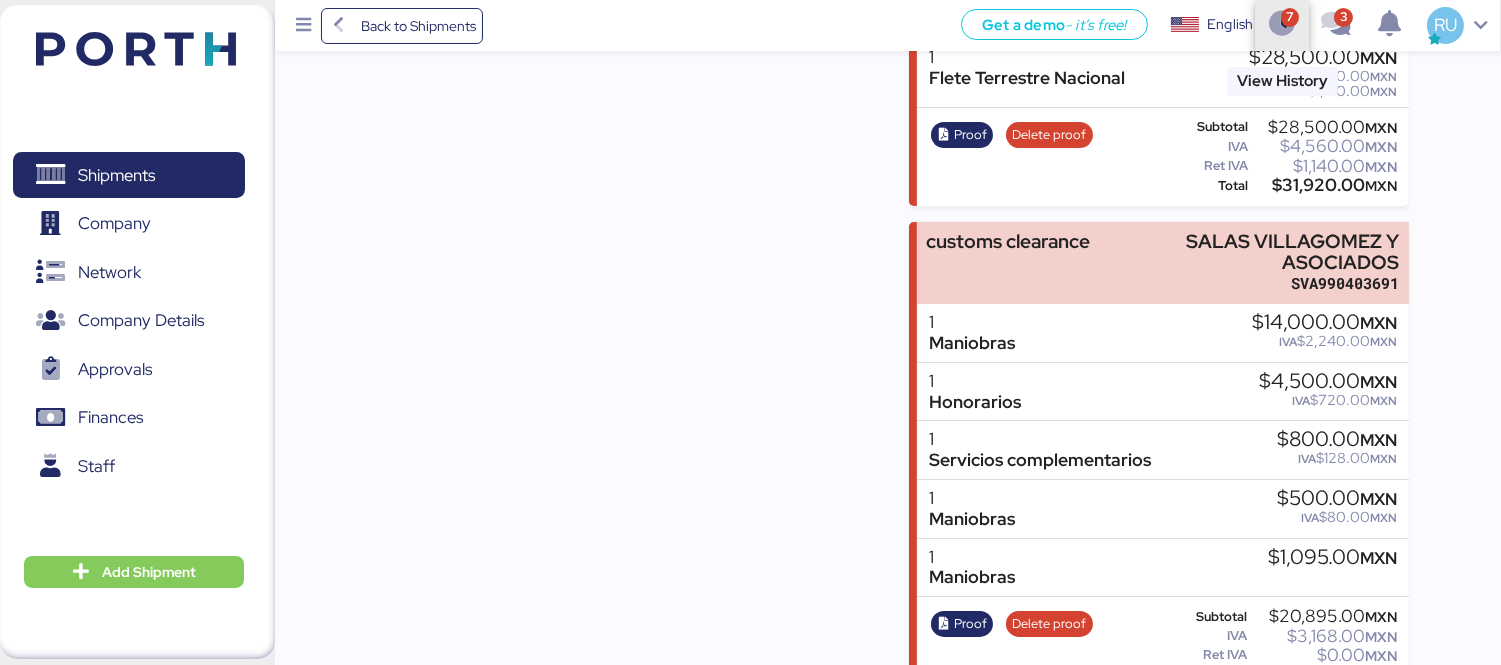 click at bounding box center [1282, 25] 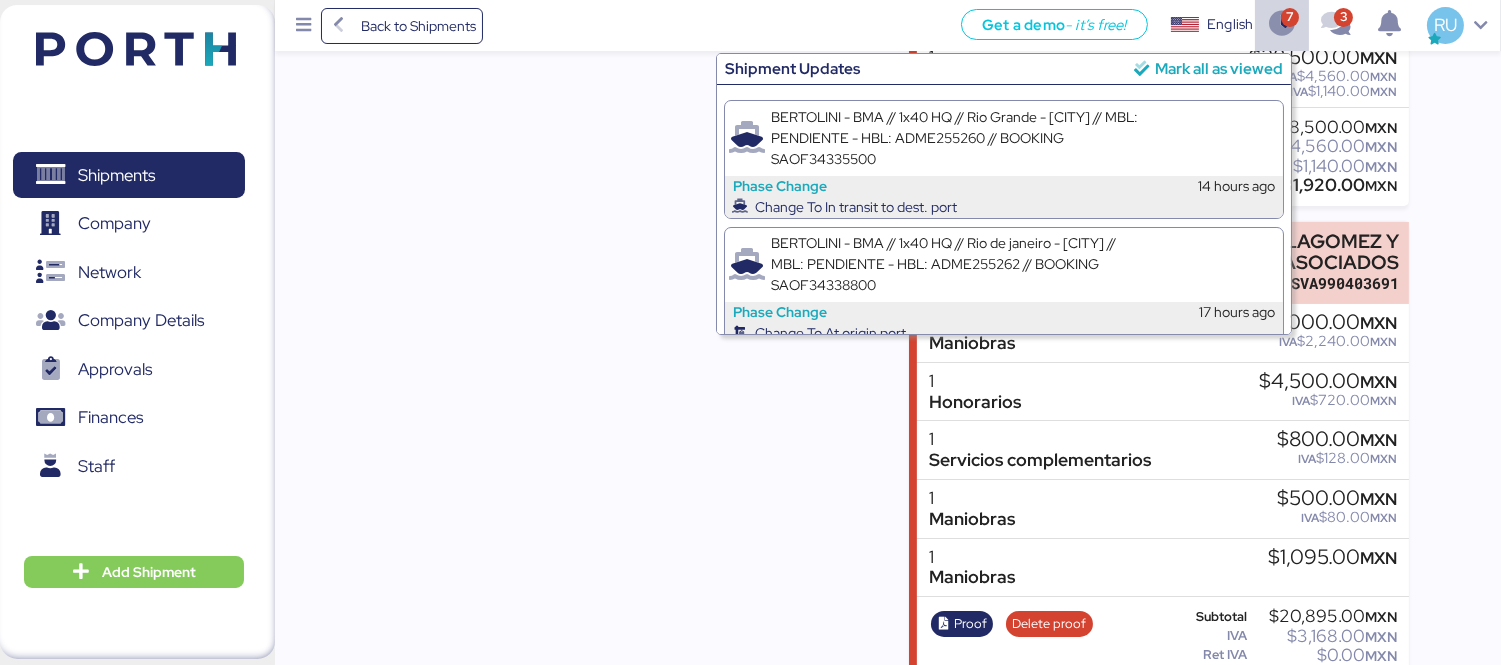 click on "Mark all as viewed" at bounding box center [1219, 68] 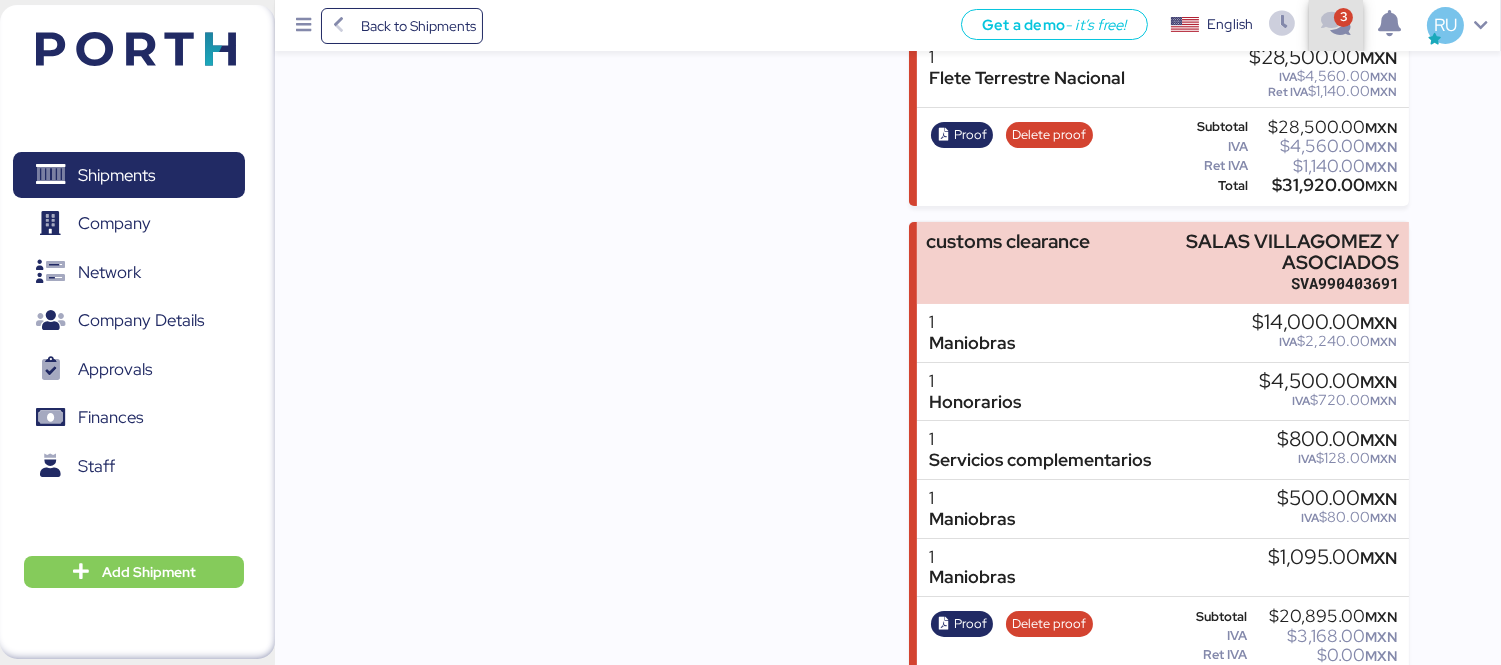 click at bounding box center [1335, 25] 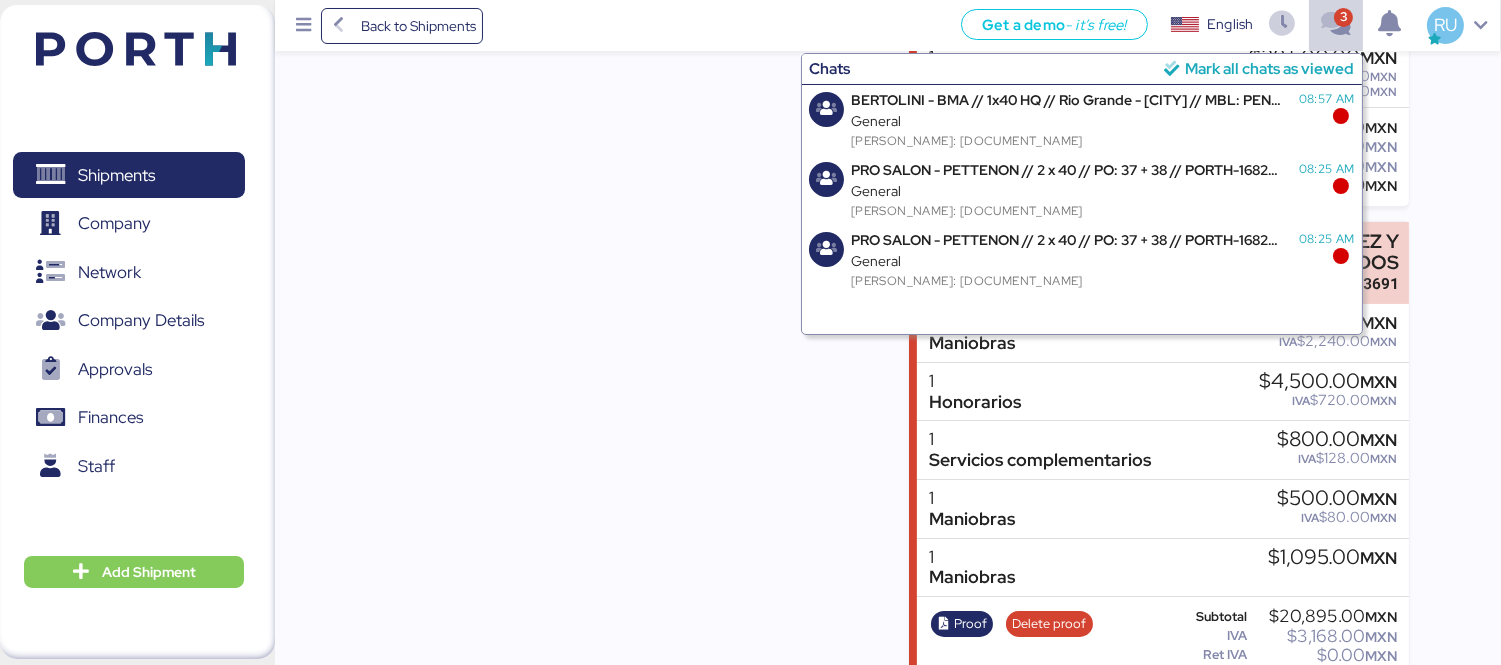 click on "Mark all chats as viewed" at bounding box center [1269, 68] 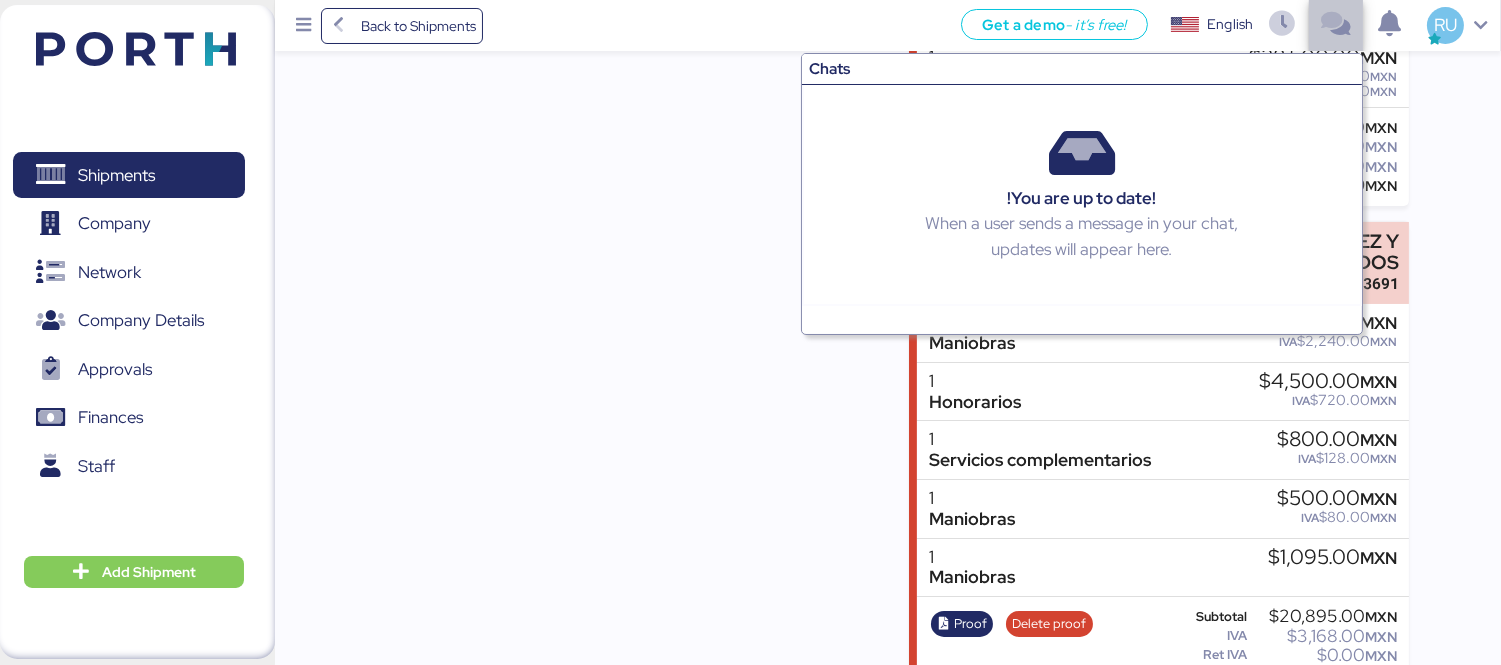 click at bounding box center [1336, 26] 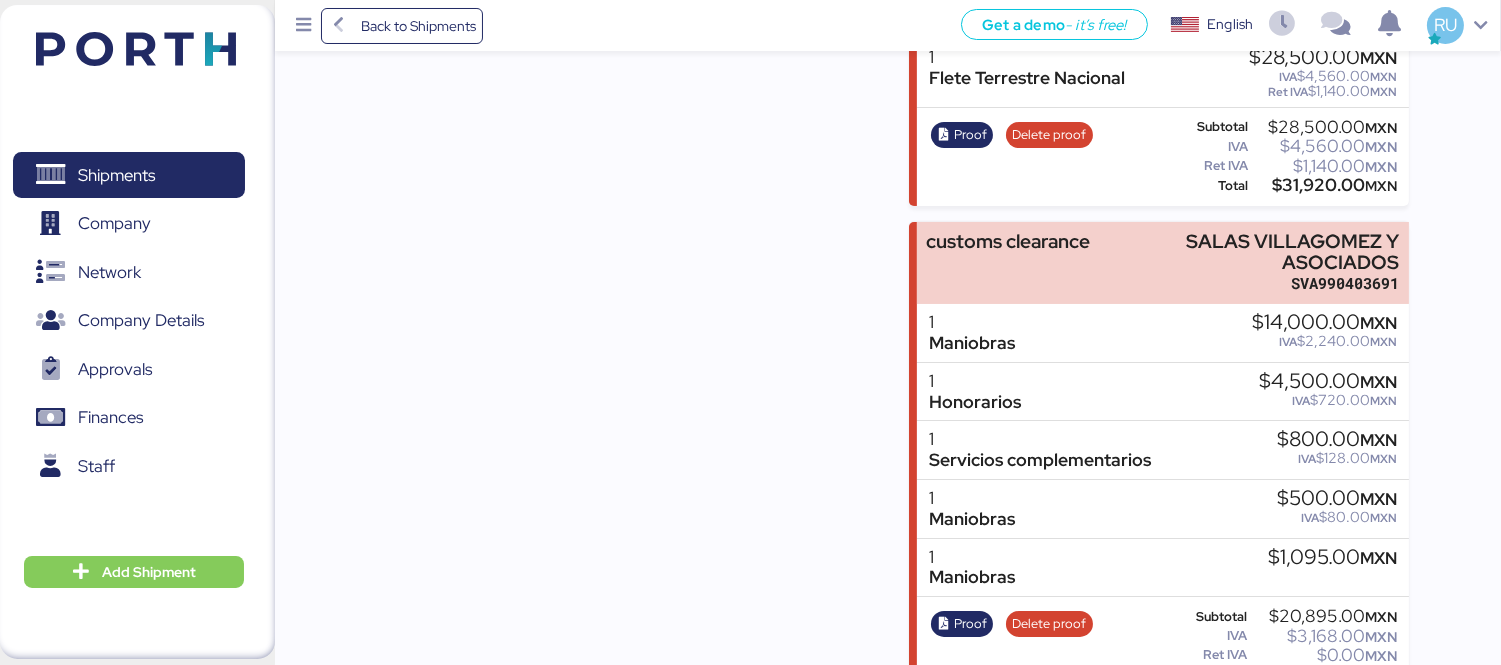 scroll, scrollTop: 0, scrollLeft: 0, axis: both 